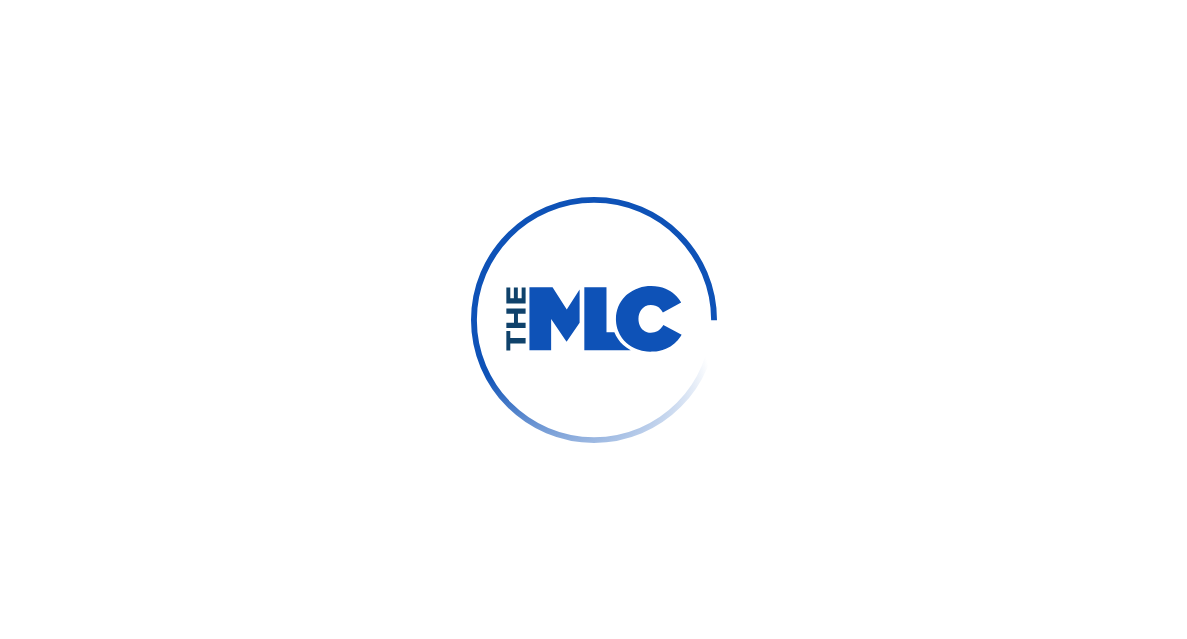 scroll, scrollTop: 0, scrollLeft: 0, axis: both 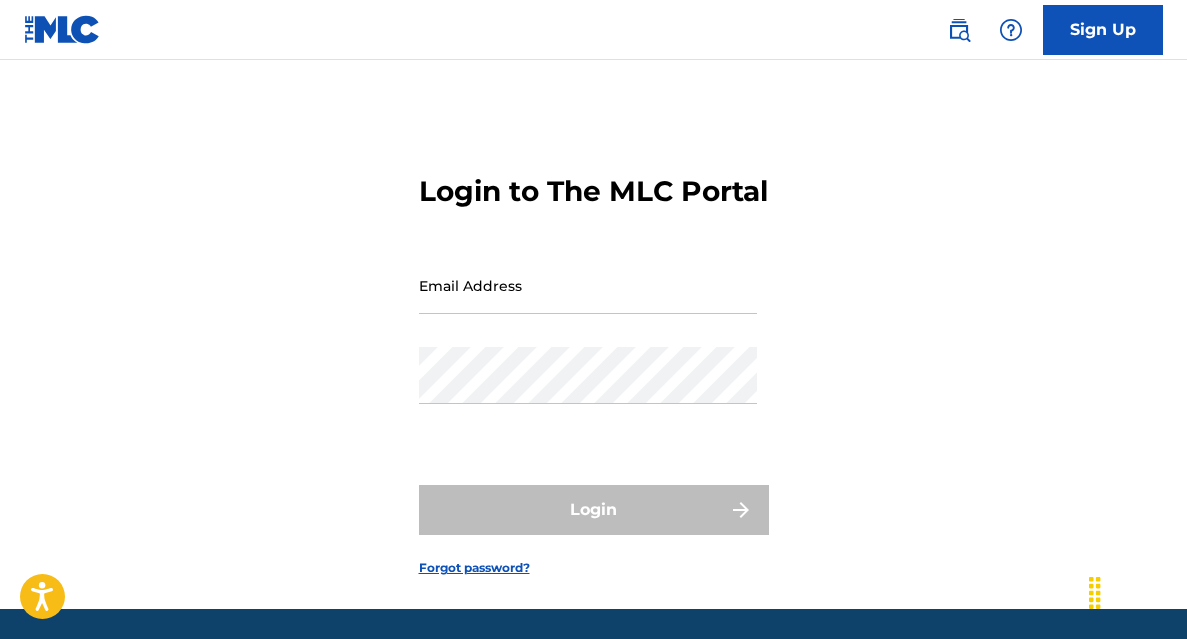 click on "Email Address" at bounding box center [588, 285] 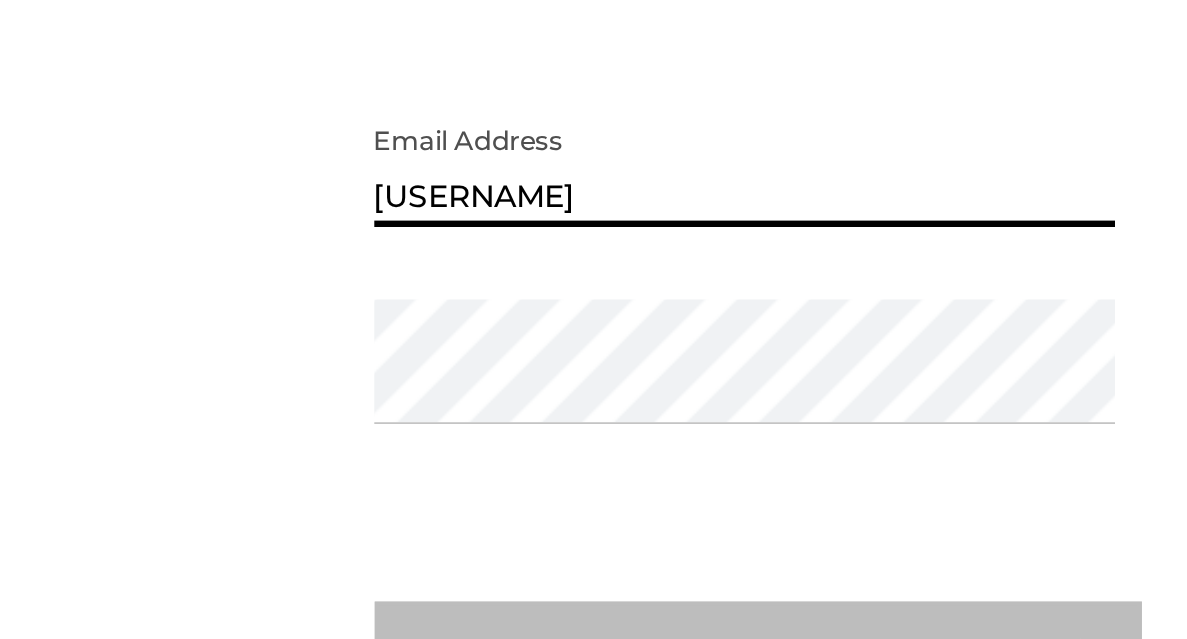 type on "[USERNAME]" 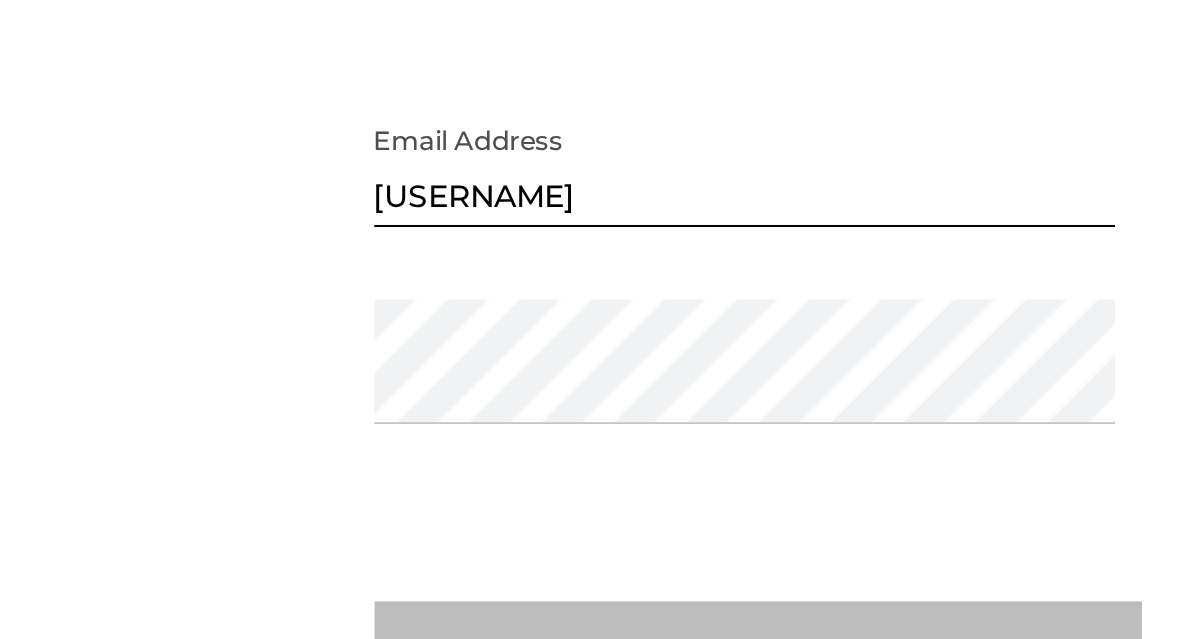 click on "Password" at bounding box center (588, 392) 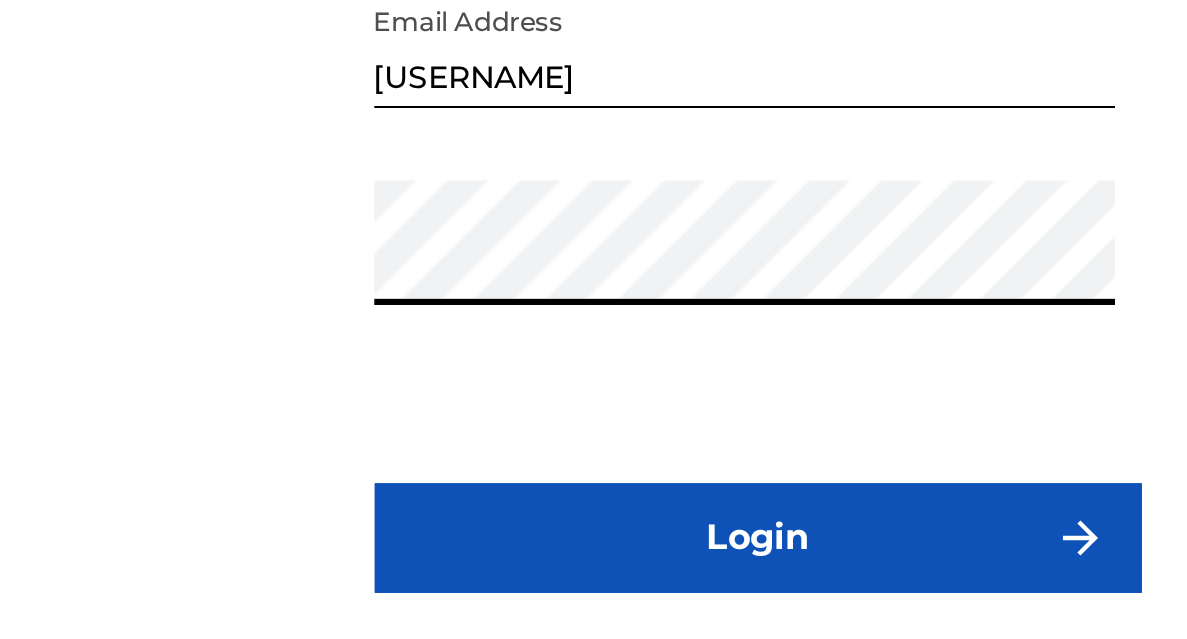 click on "Login" at bounding box center (594, 510) 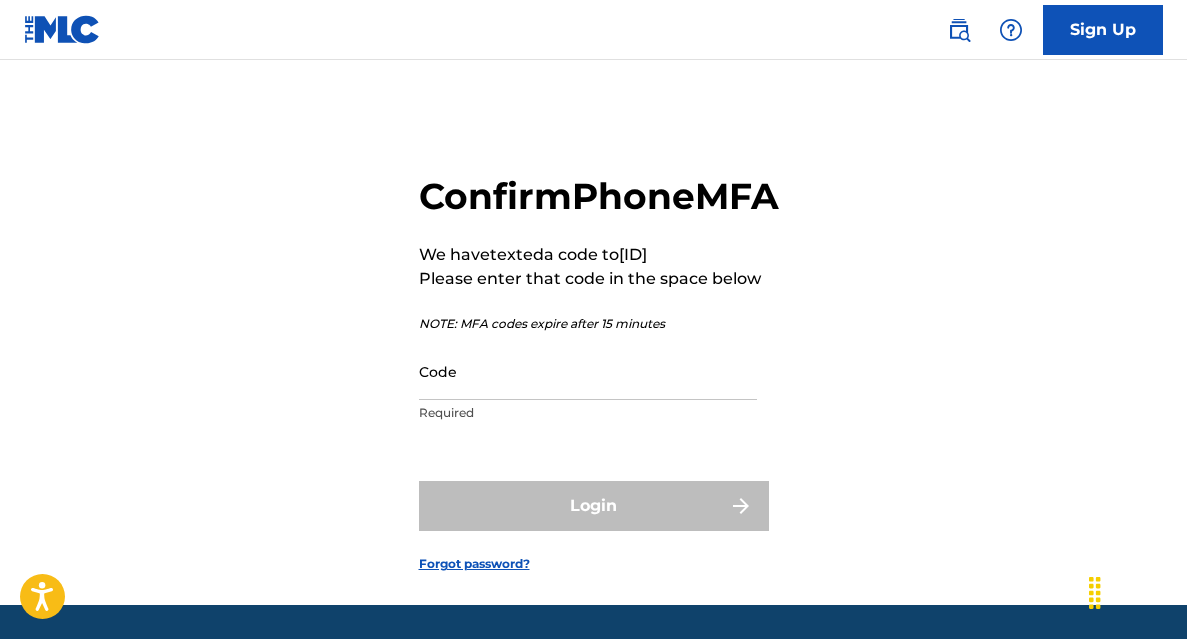 click on "Code" at bounding box center (588, 371) 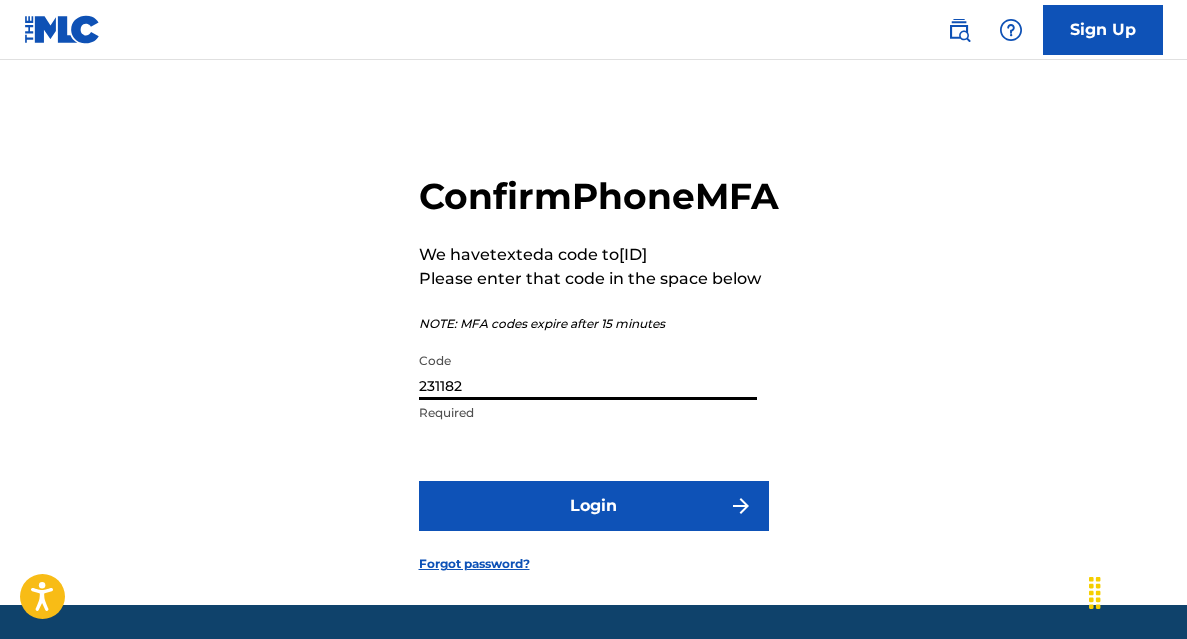 type on "231182" 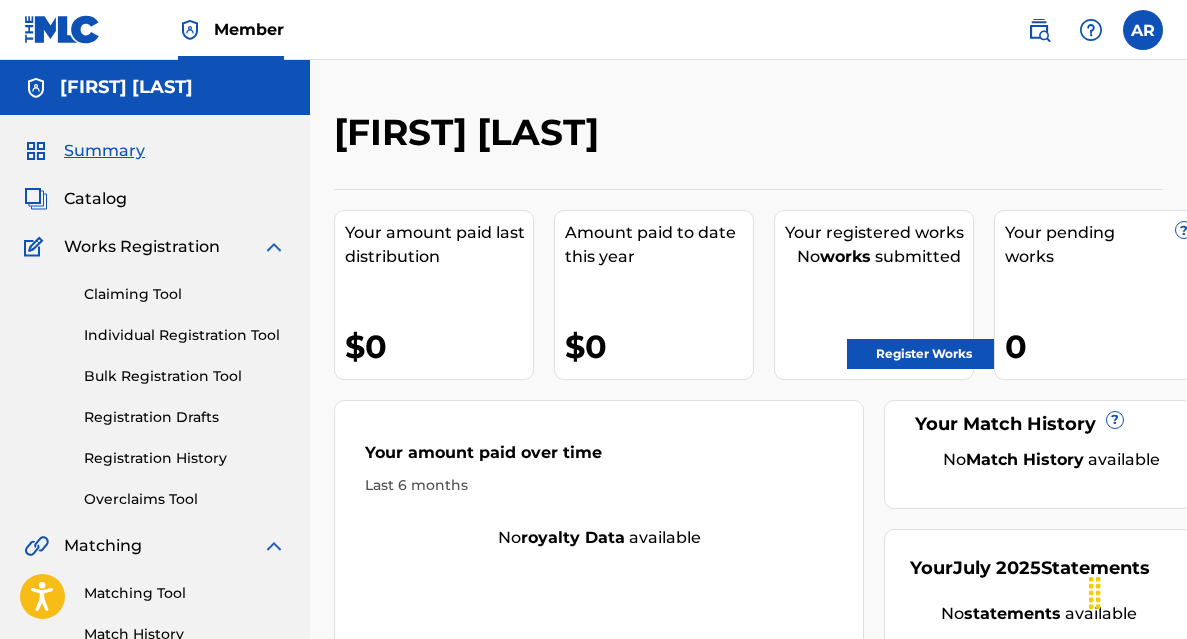 scroll, scrollTop: 0, scrollLeft: 0, axis: both 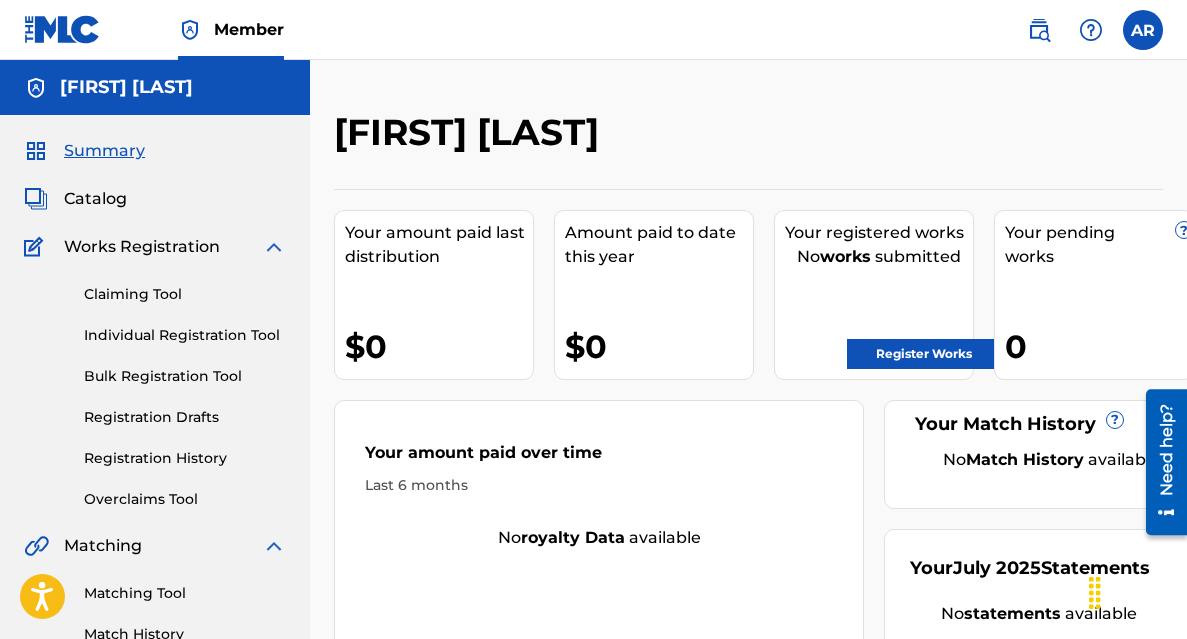 click at bounding box center (37, 247) 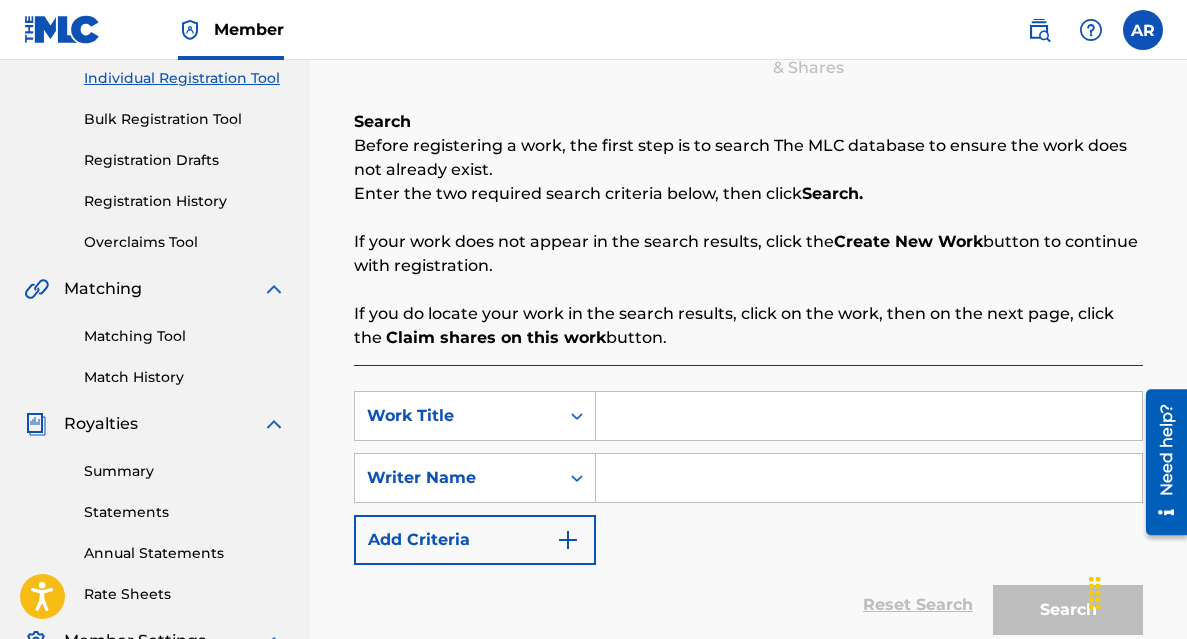scroll, scrollTop: 334, scrollLeft: 0, axis: vertical 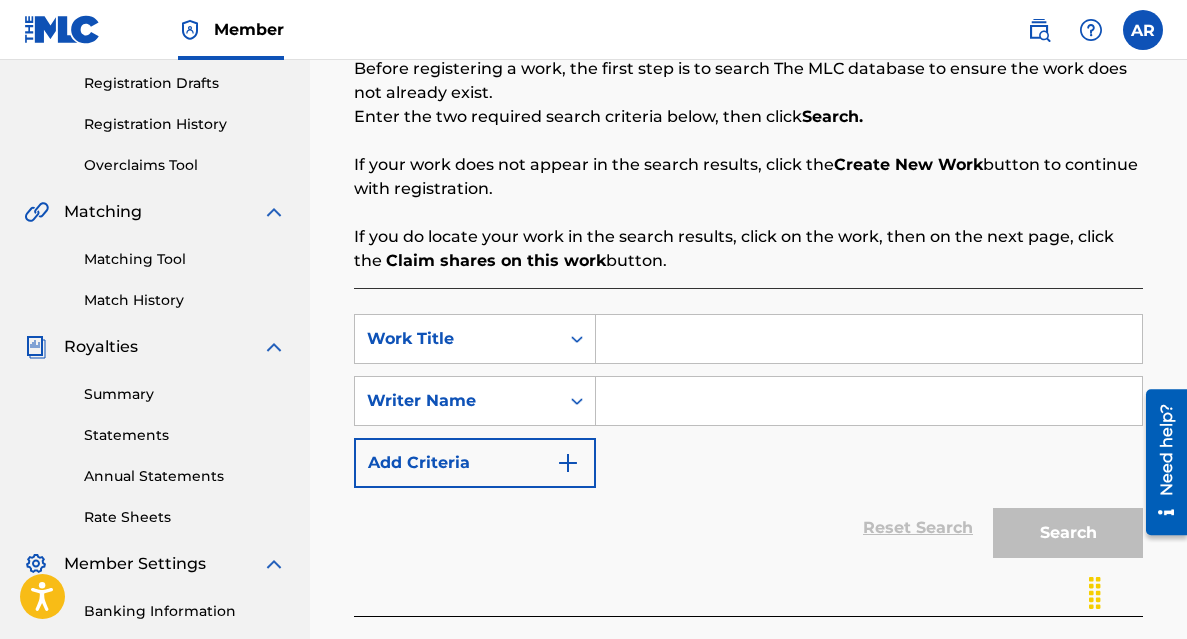 click at bounding box center (869, 339) 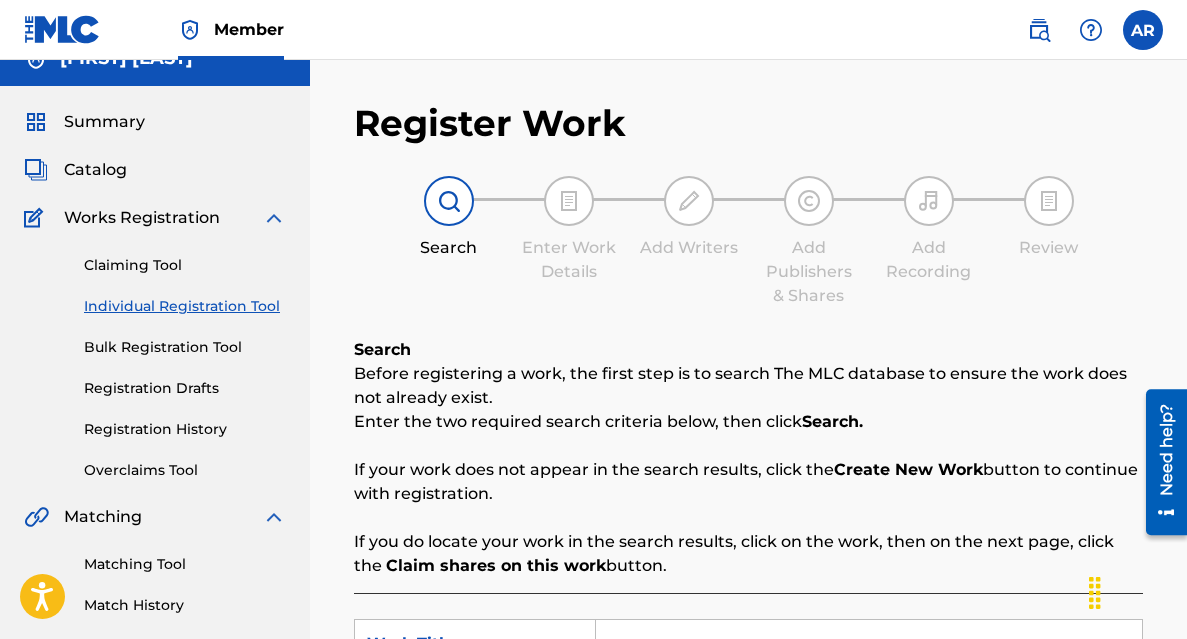 scroll, scrollTop: 28, scrollLeft: 0, axis: vertical 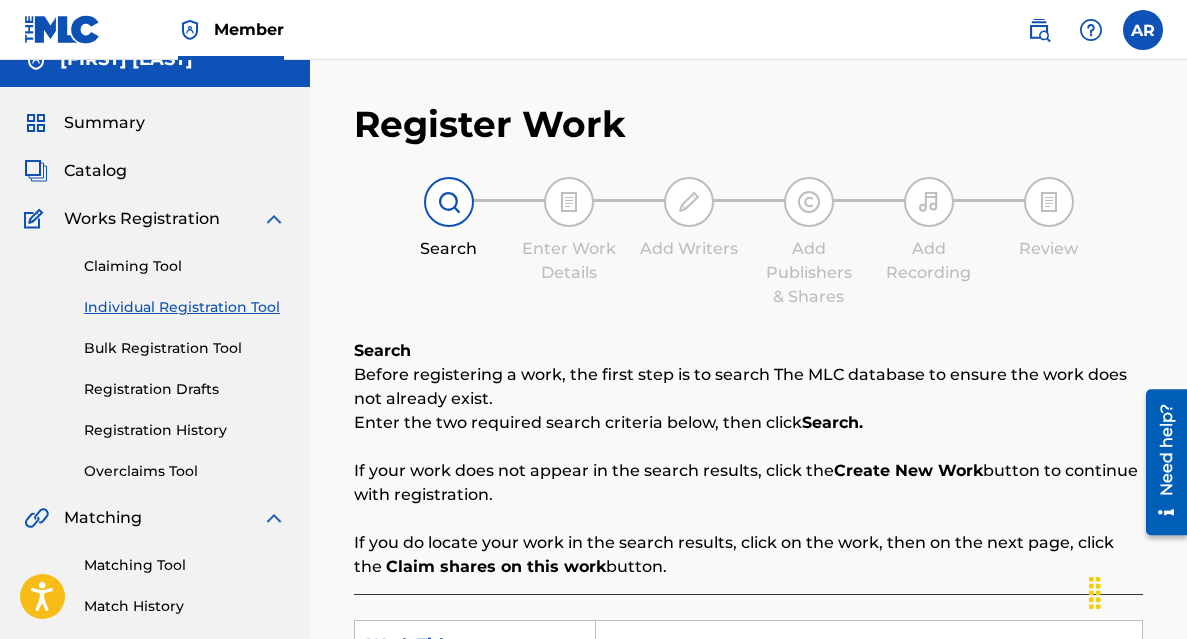 click on "Catalog" at bounding box center [95, 171] 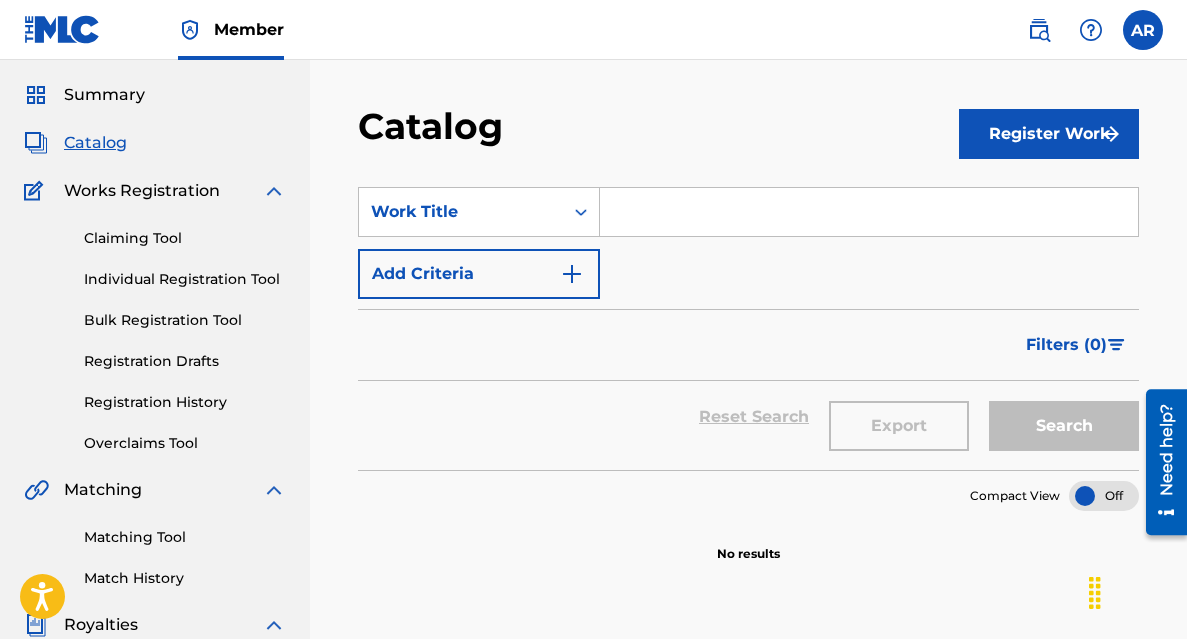 scroll, scrollTop: 0, scrollLeft: 0, axis: both 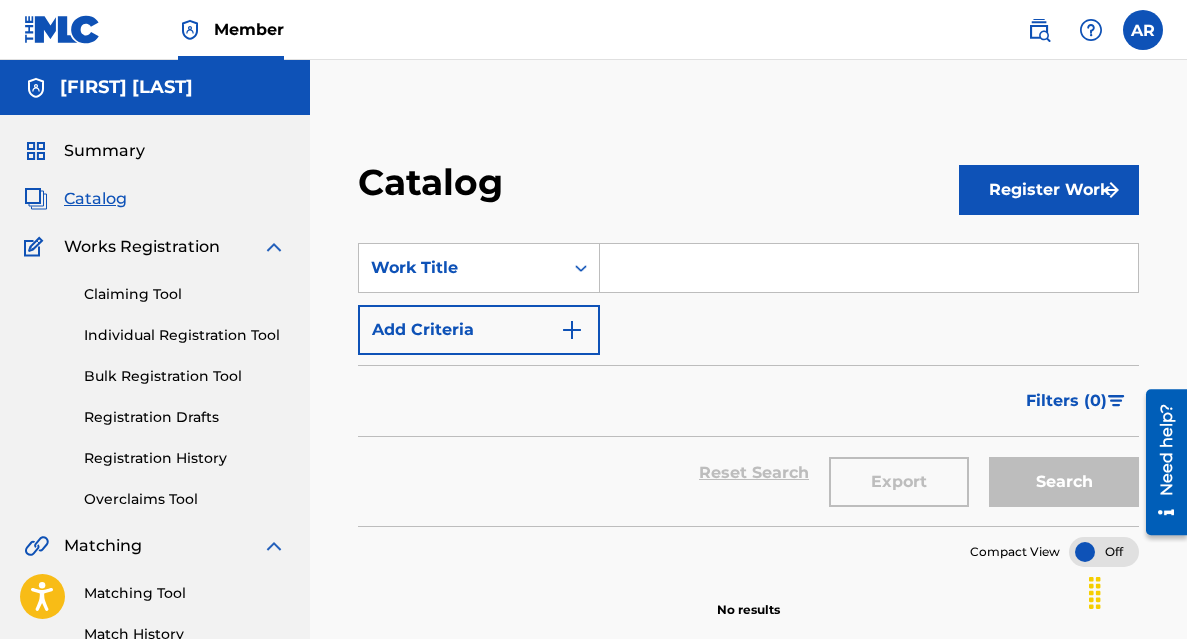 click at bounding box center (869, 268) 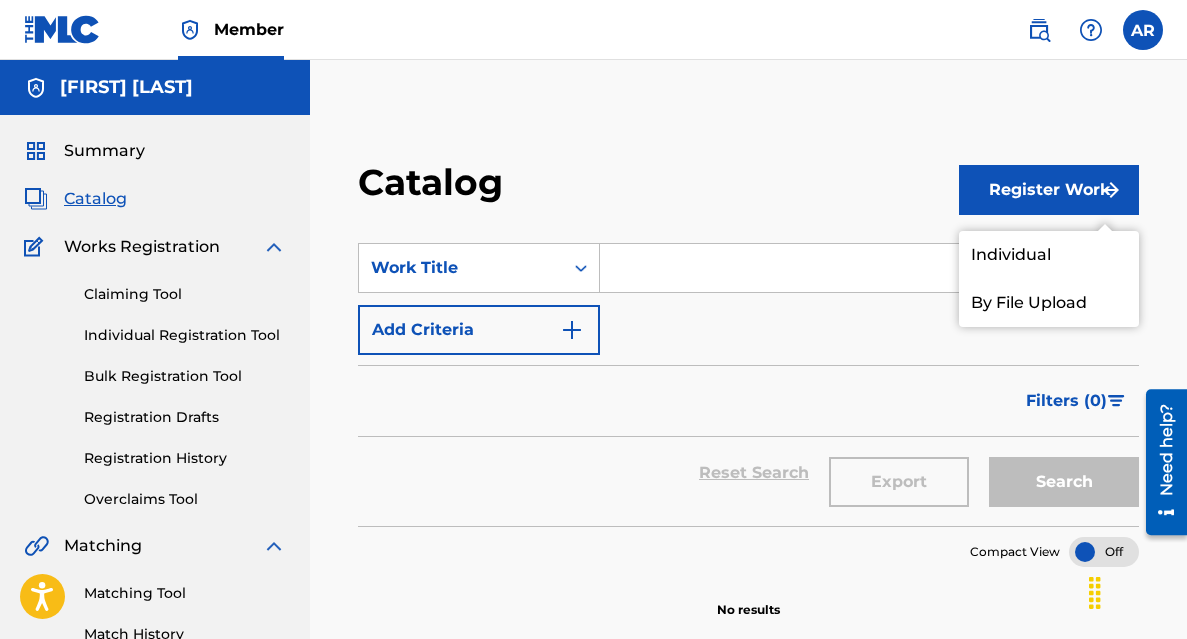 click on "Individual" at bounding box center [1049, 255] 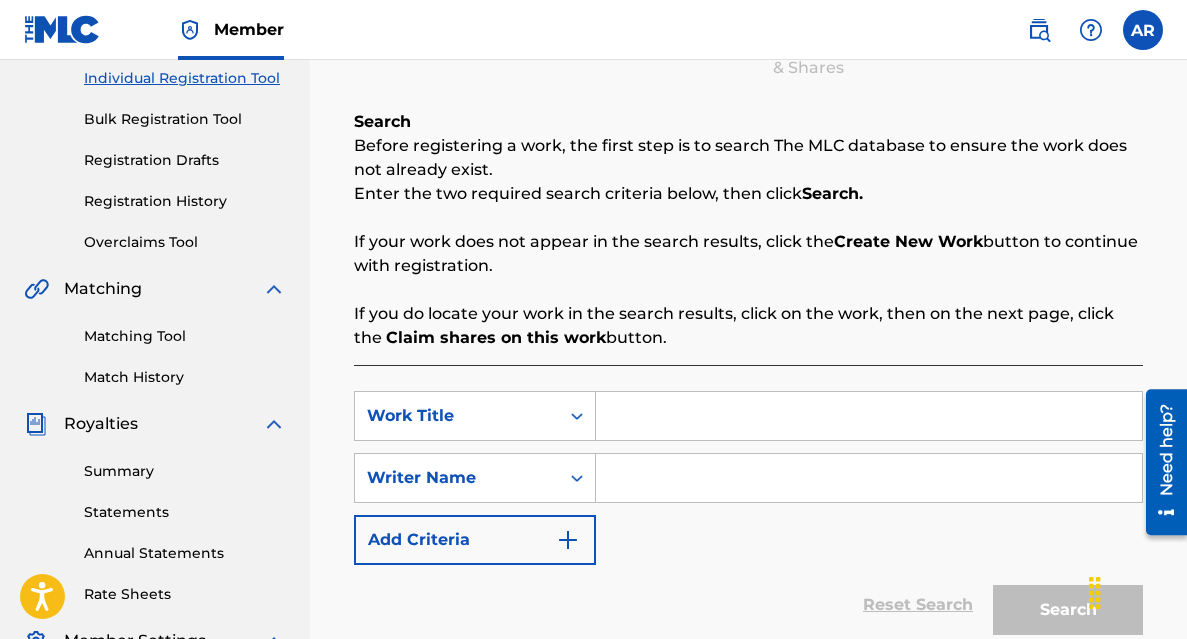scroll, scrollTop: 268, scrollLeft: 0, axis: vertical 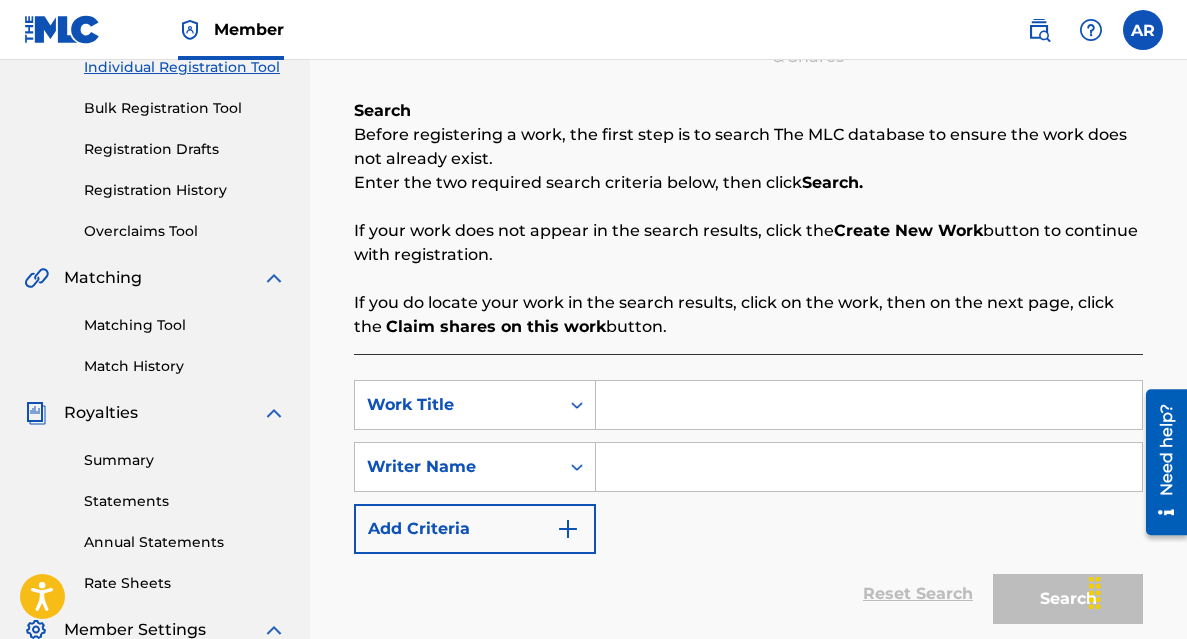 click at bounding box center (869, 405) 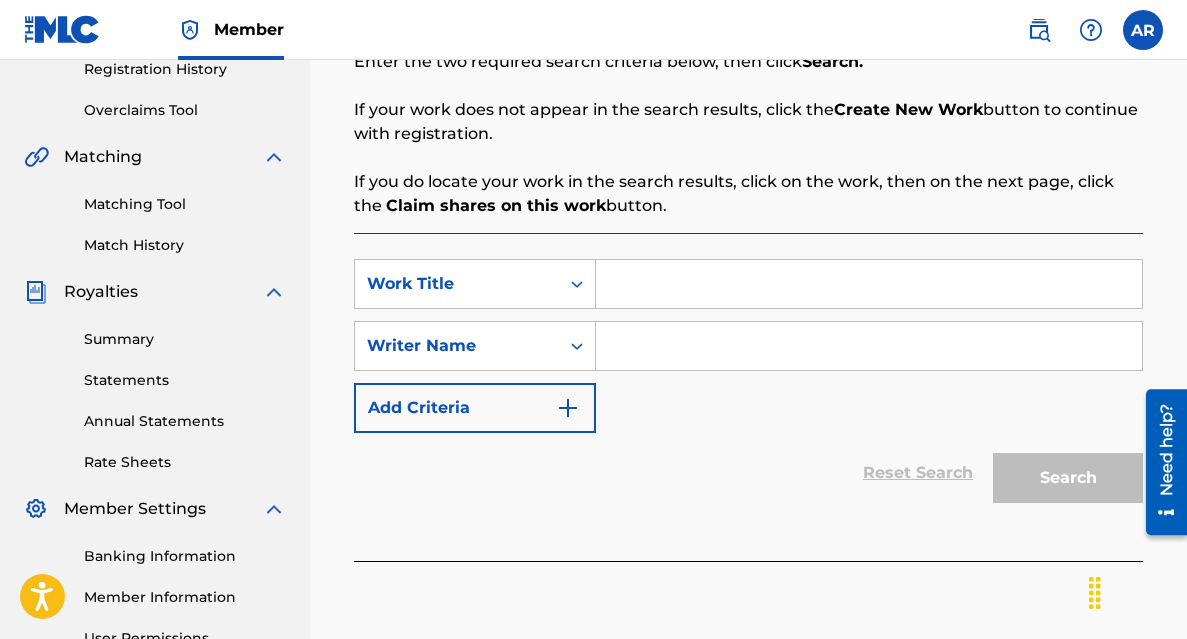 scroll, scrollTop: 390, scrollLeft: 0, axis: vertical 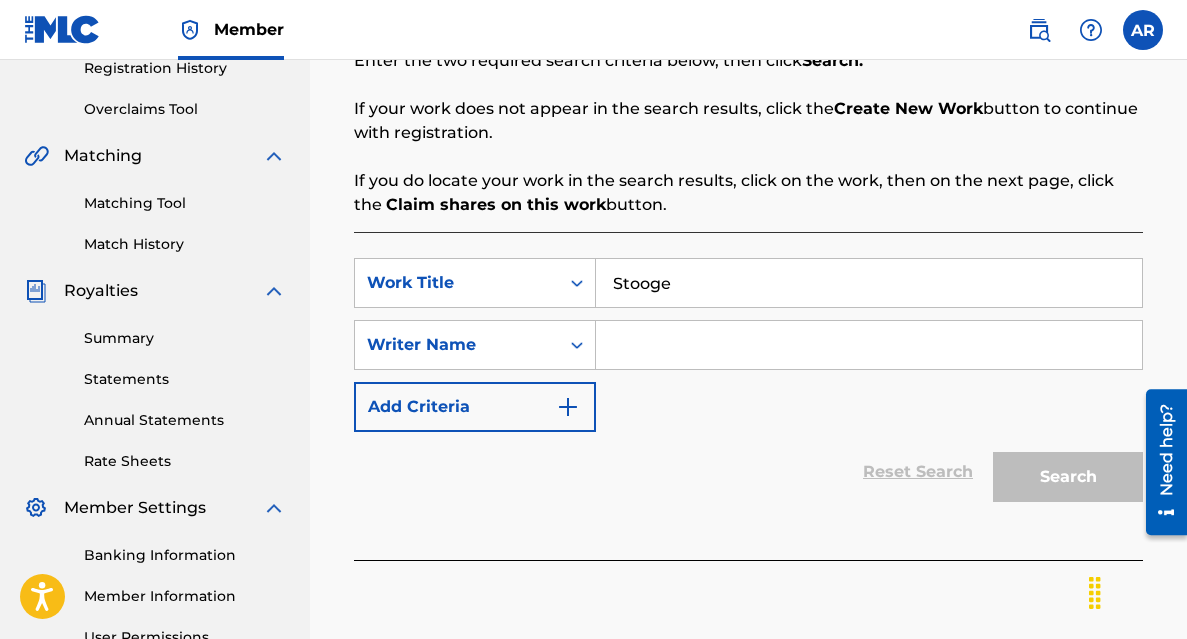 type on "Stooge" 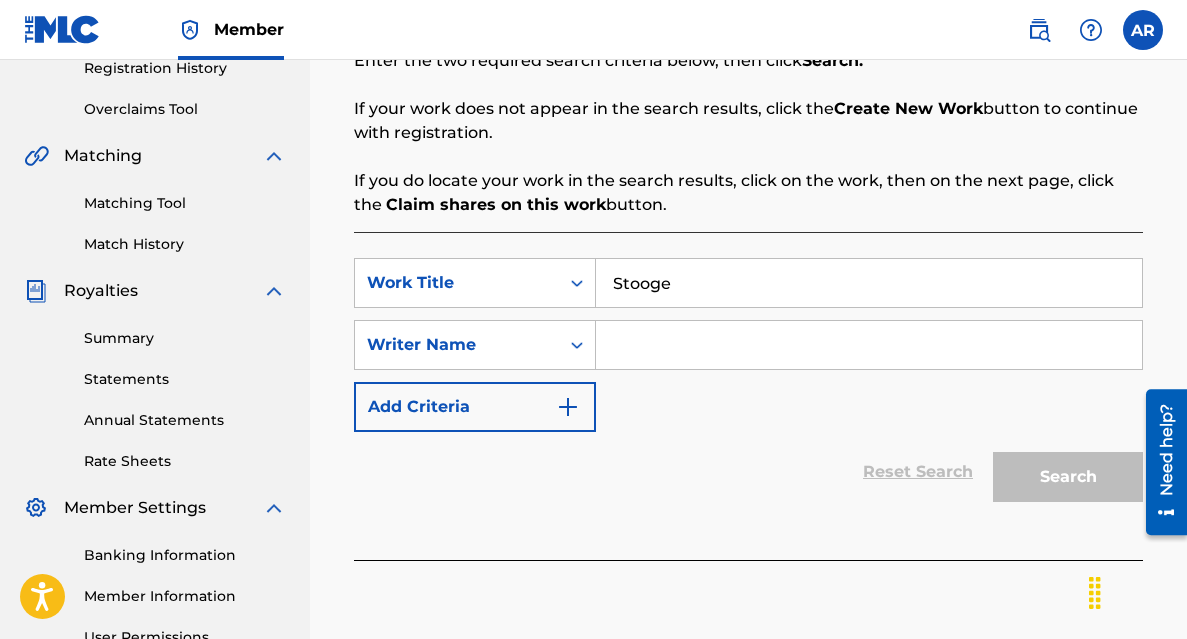 type on "[FIRST] [LAST]" 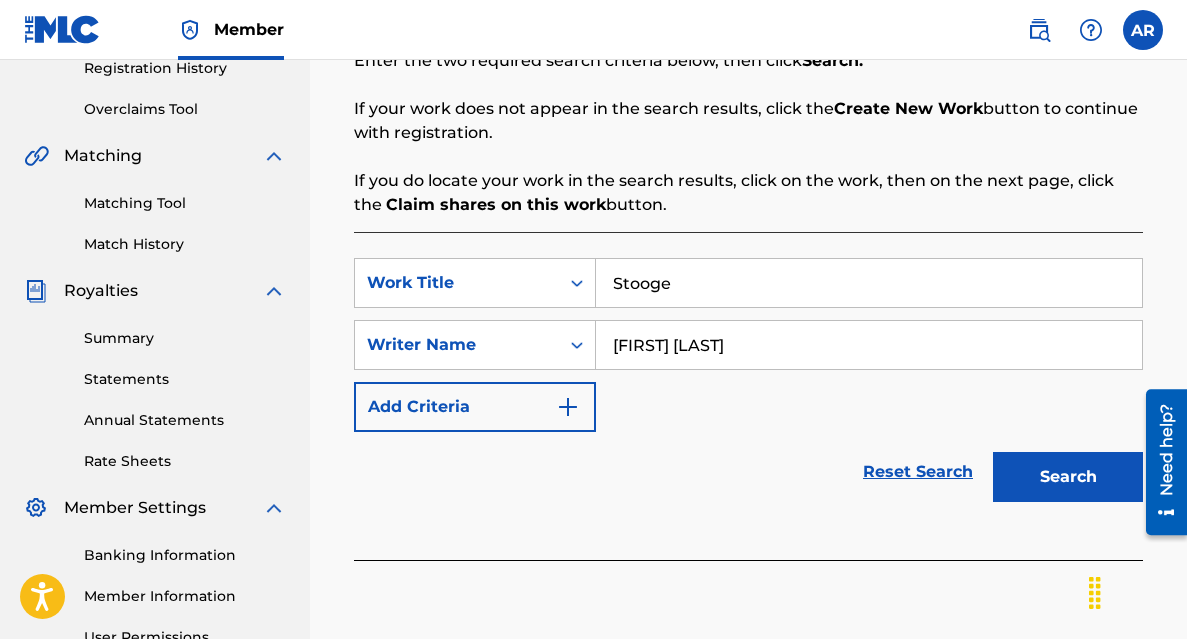 click on "Search" at bounding box center (1068, 477) 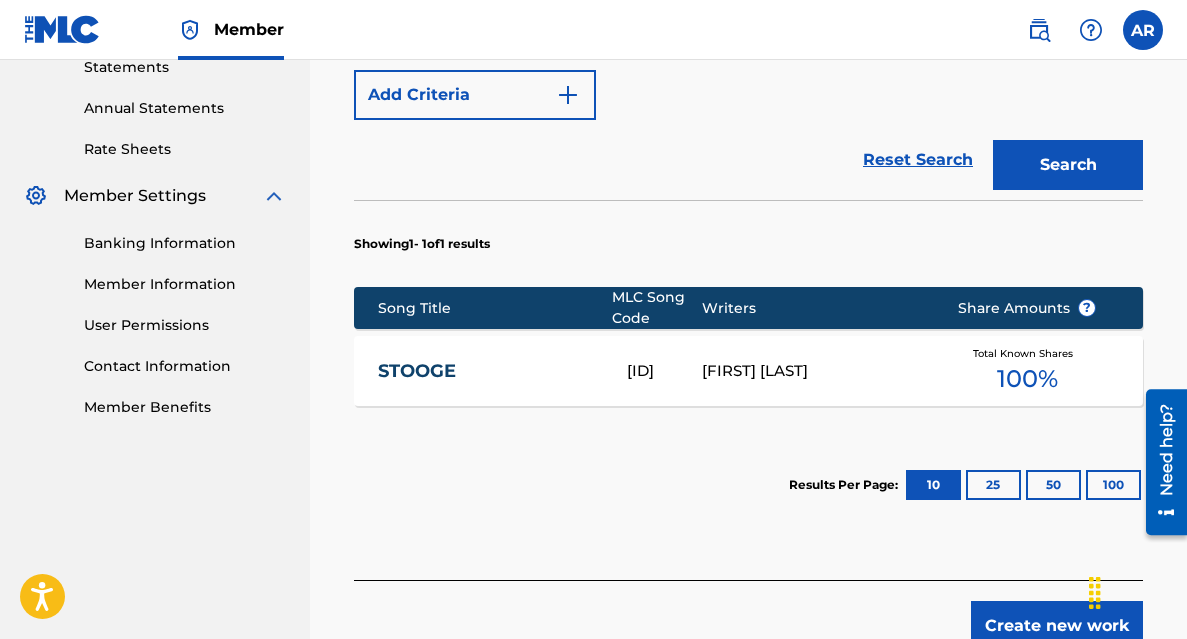 scroll, scrollTop: 704, scrollLeft: 0, axis: vertical 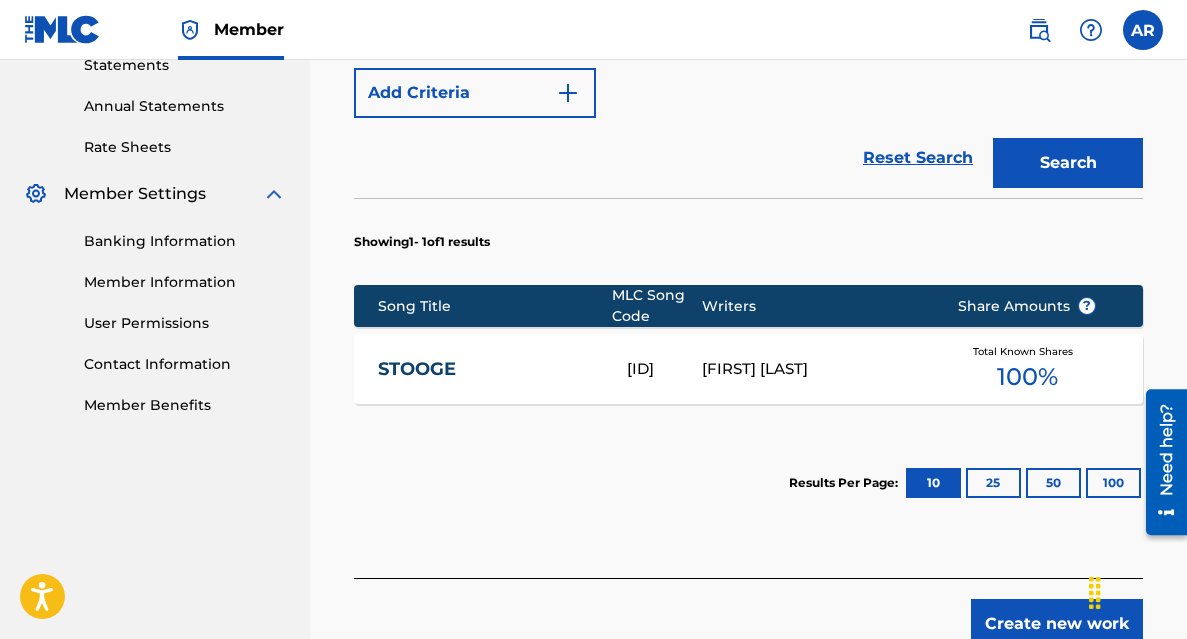 click on "STOOGE" at bounding box center (489, 369) 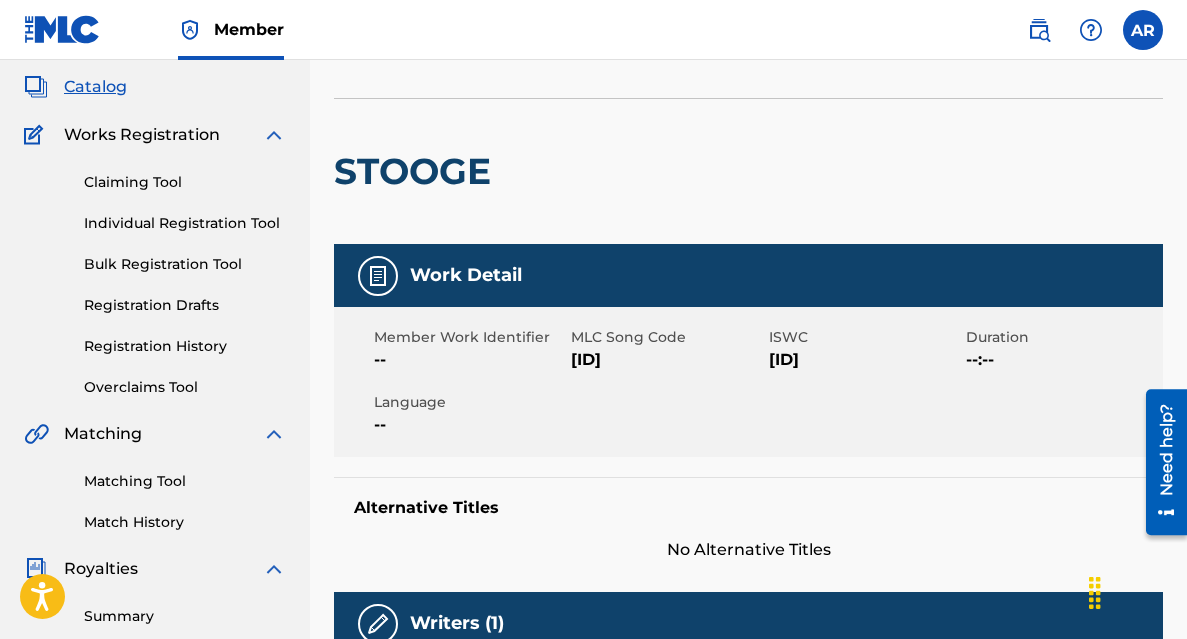 scroll, scrollTop: 0, scrollLeft: 0, axis: both 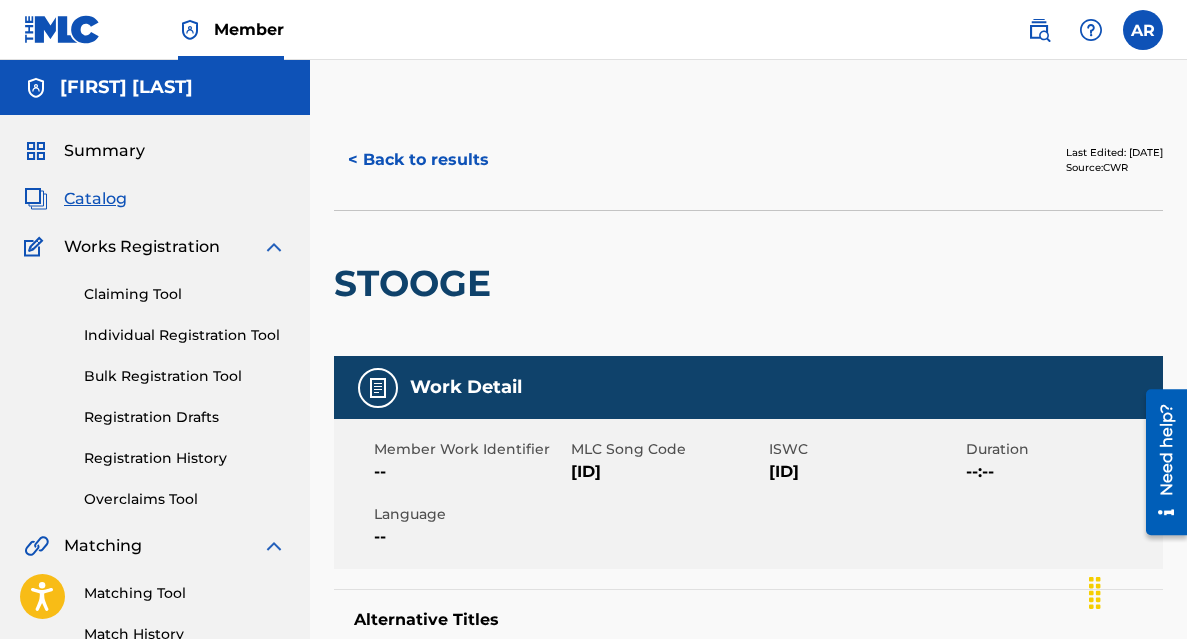 click on "< Back to results" at bounding box center [418, 160] 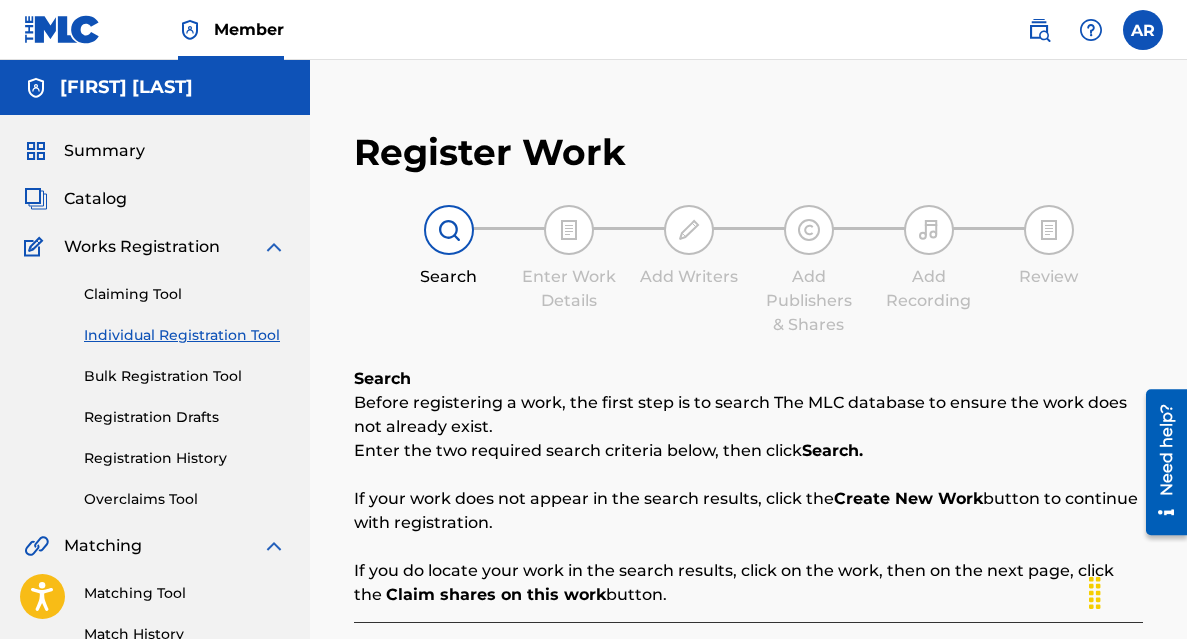 scroll, scrollTop: 601, scrollLeft: 0, axis: vertical 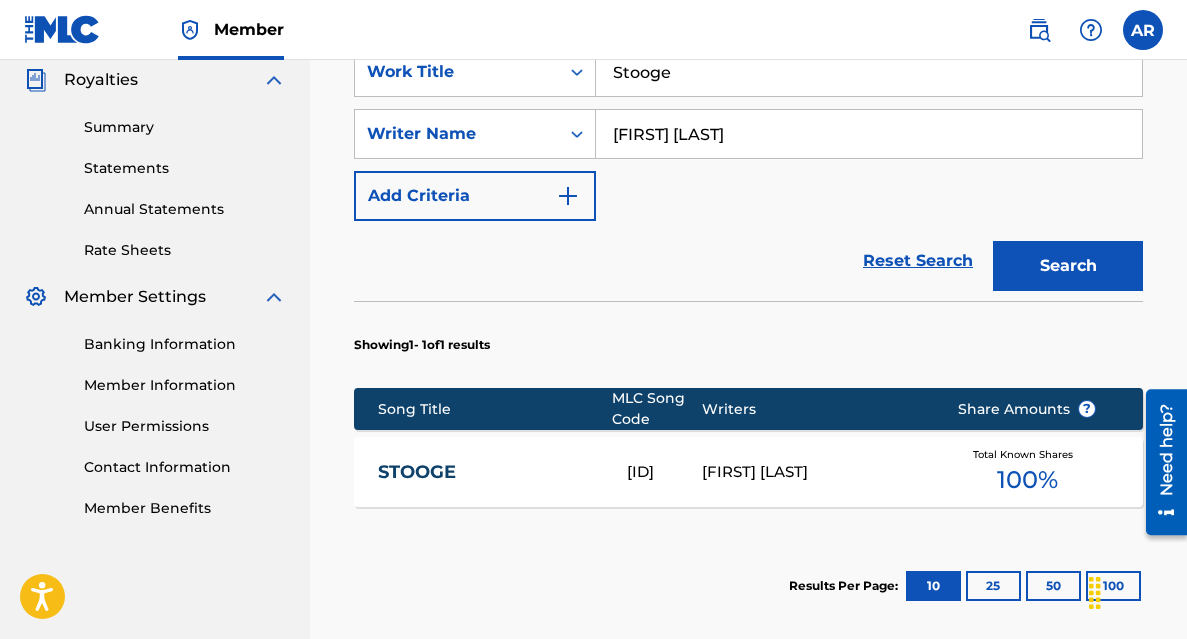 click on "Stooge" at bounding box center (869, 72) 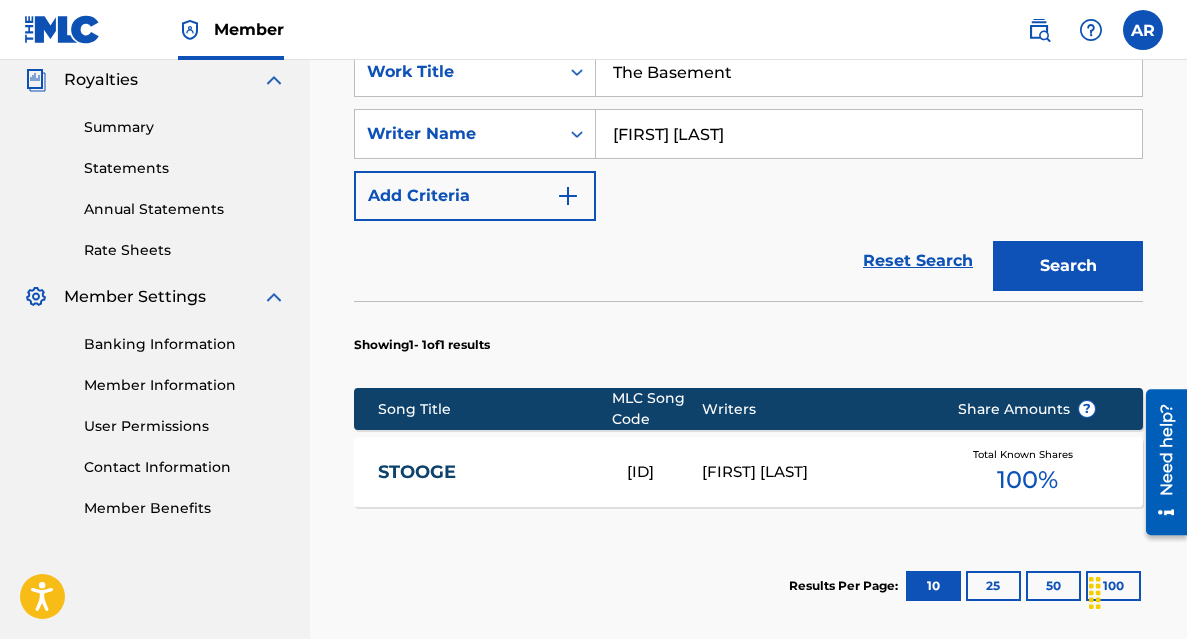 click on "Search" at bounding box center [1068, 266] 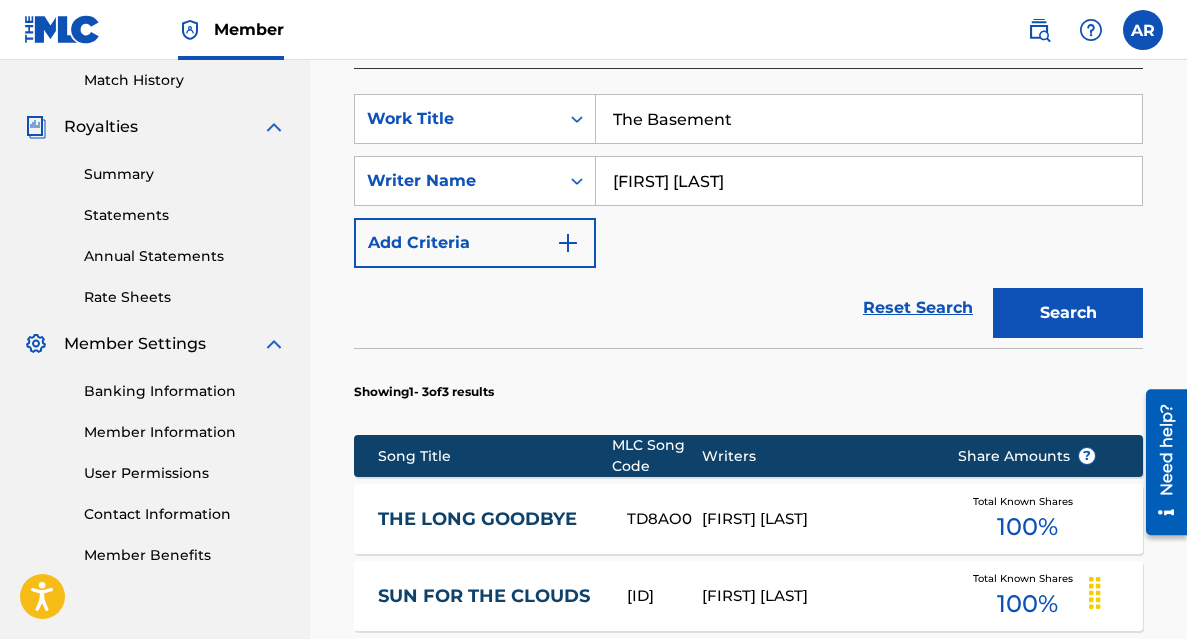 scroll, scrollTop: 517, scrollLeft: 0, axis: vertical 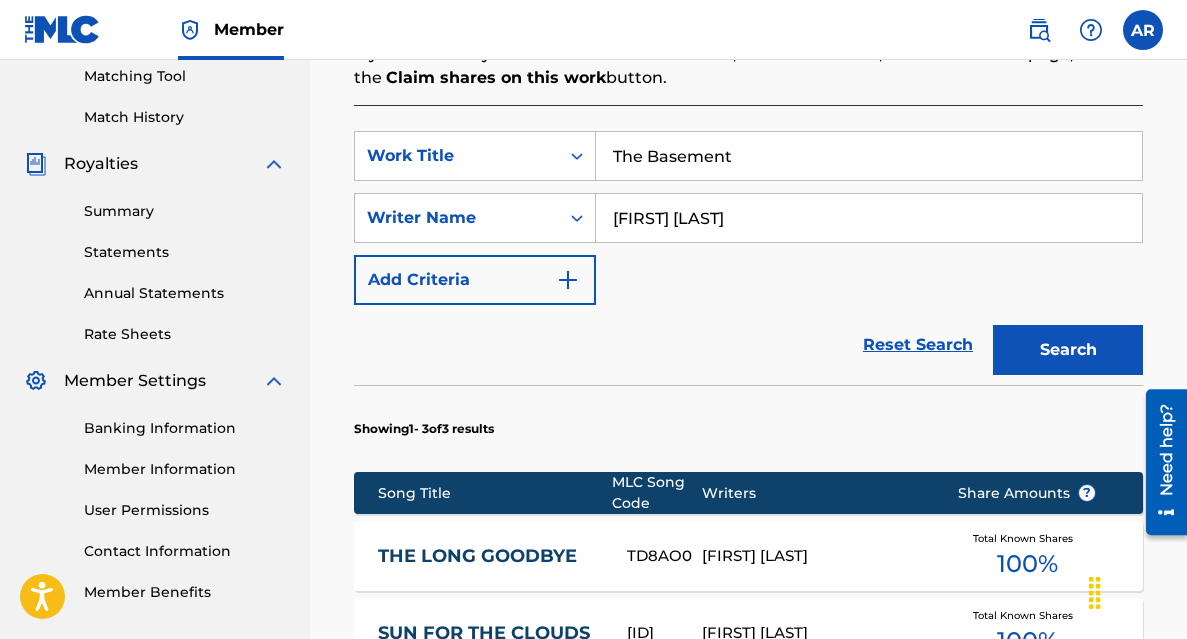 click on "The Basement" at bounding box center (869, 156) 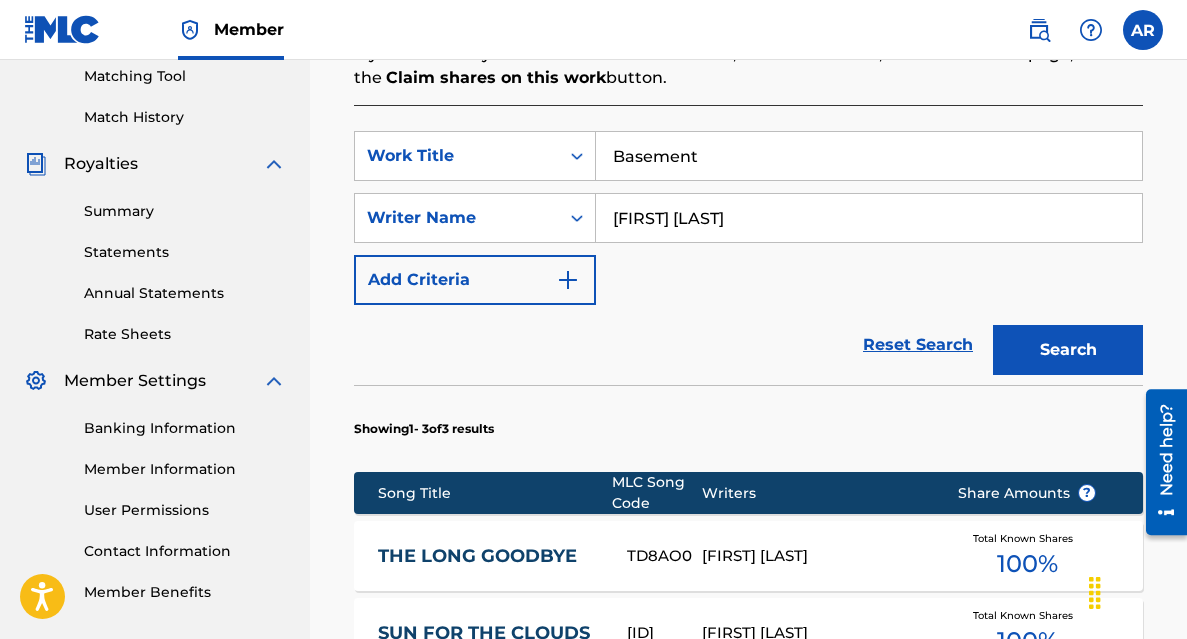 click on "Search" at bounding box center (1068, 350) 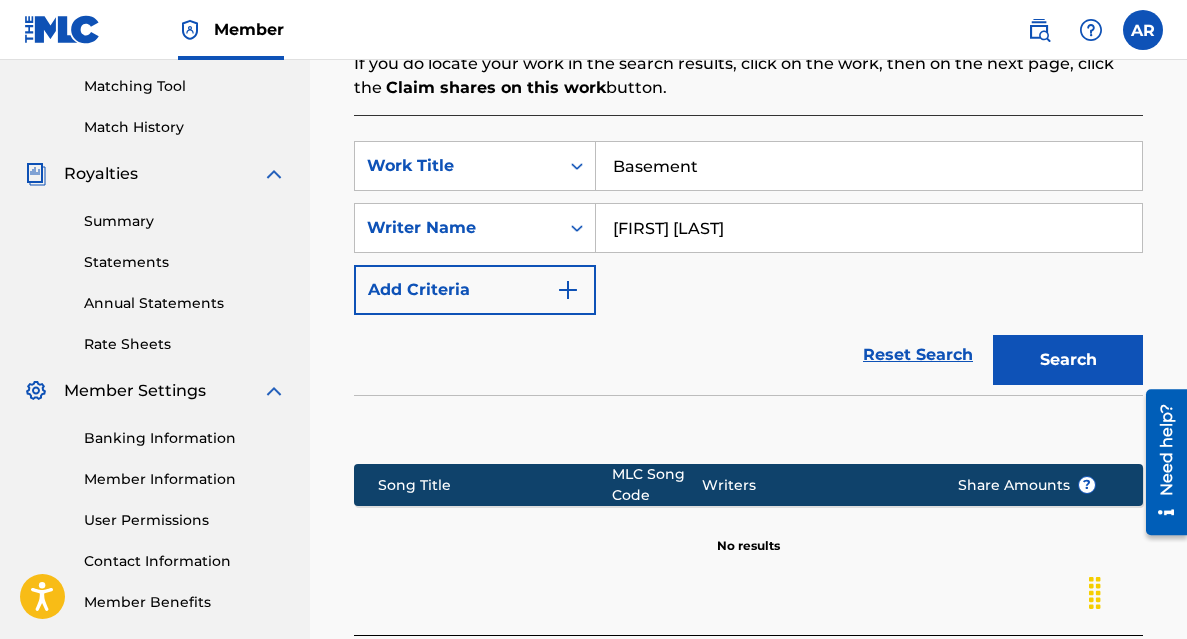 scroll, scrollTop: 485, scrollLeft: 0, axis: vertical 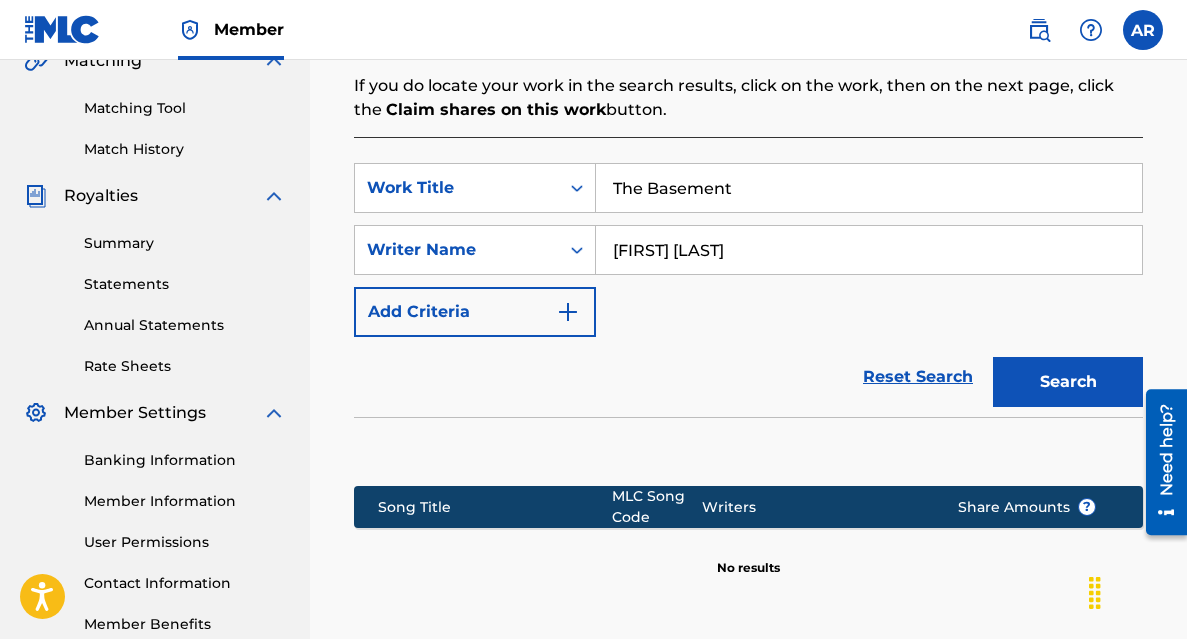 type on "The Basement" 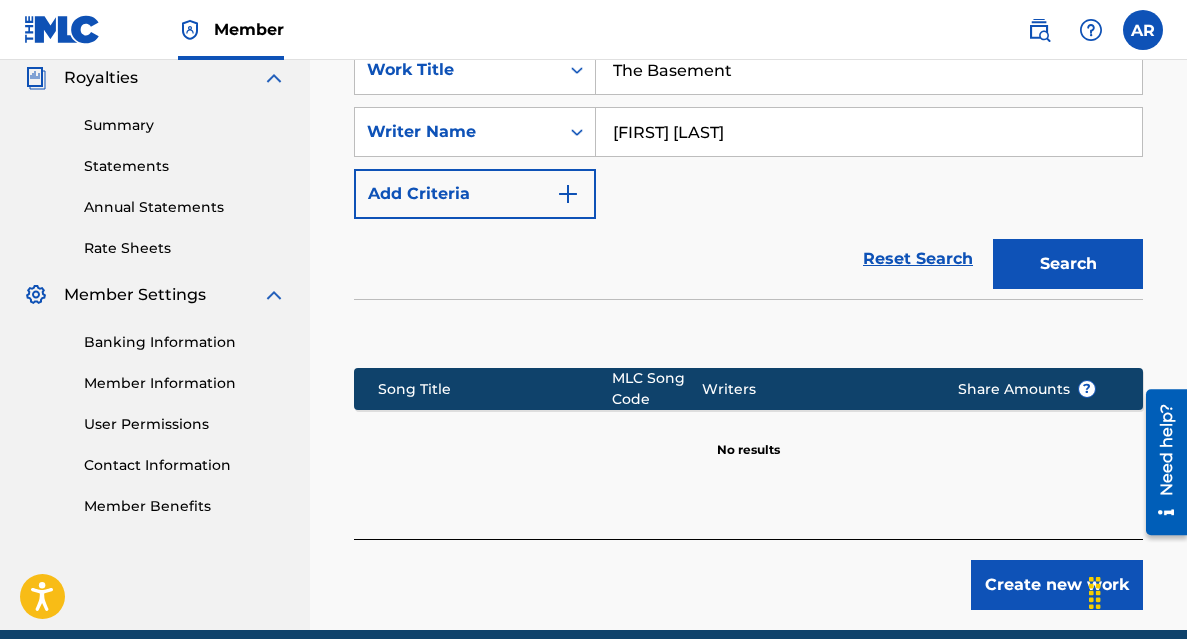 scroll, scrollTop: 626, scrollLeft: 0, axis: vertical 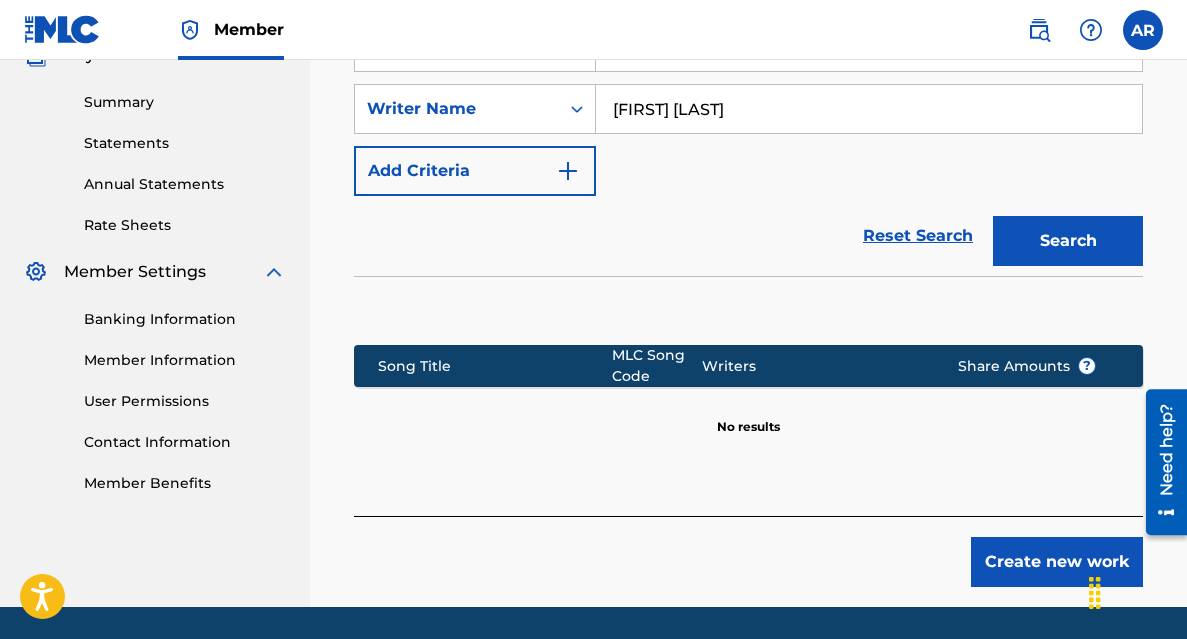 click on "Create new work" at bounding box center (1057, 562) 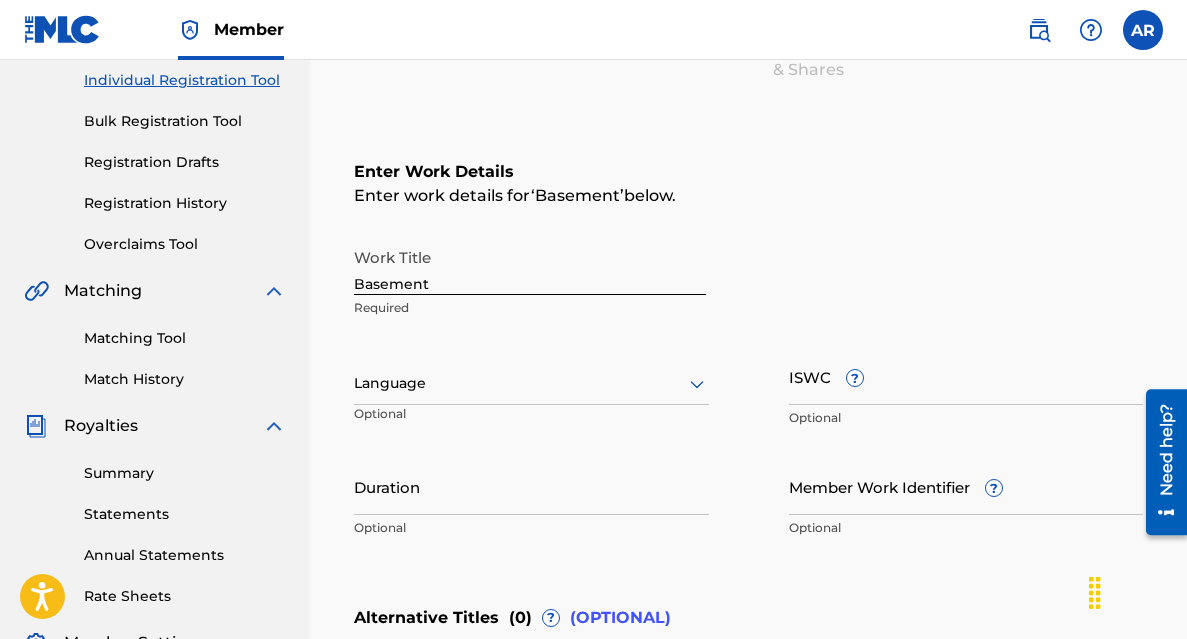 scroll, scrollTop: 256, scrollLeft: 0, axis: vertical 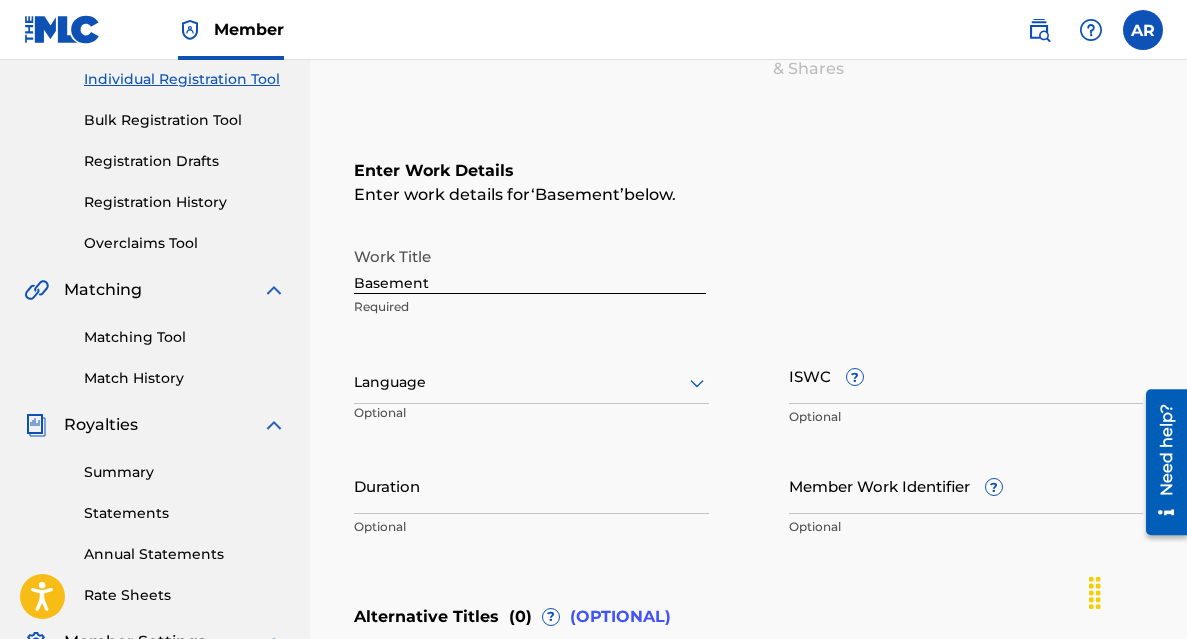 click on "Basement" at bounding box center (530, 265) 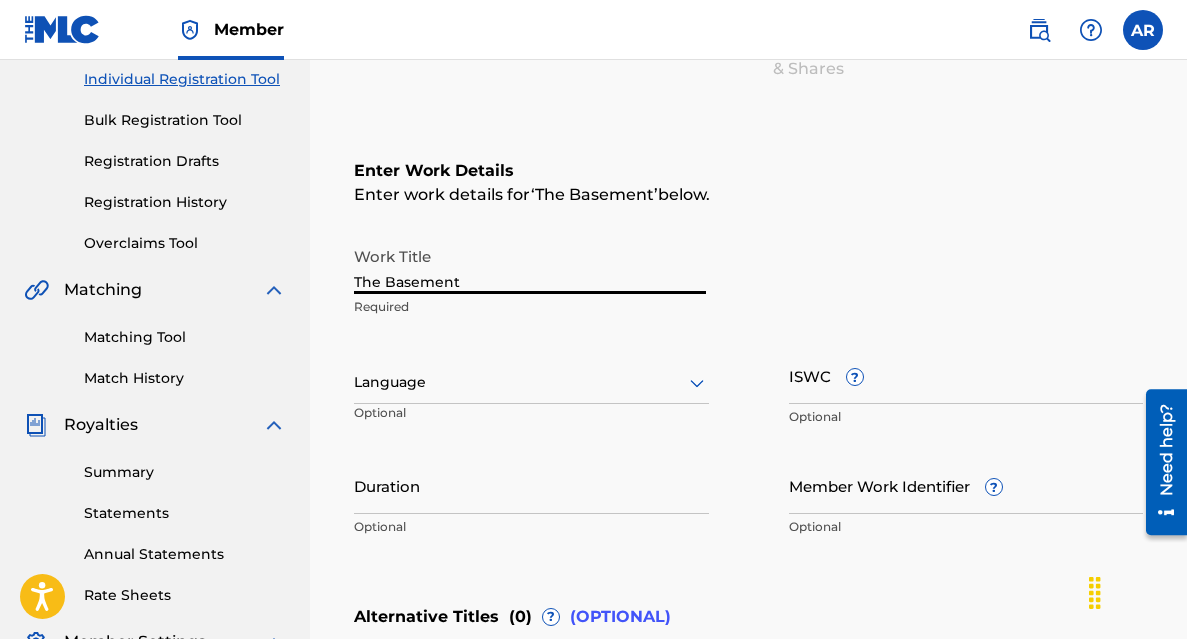 type on "The Basement" 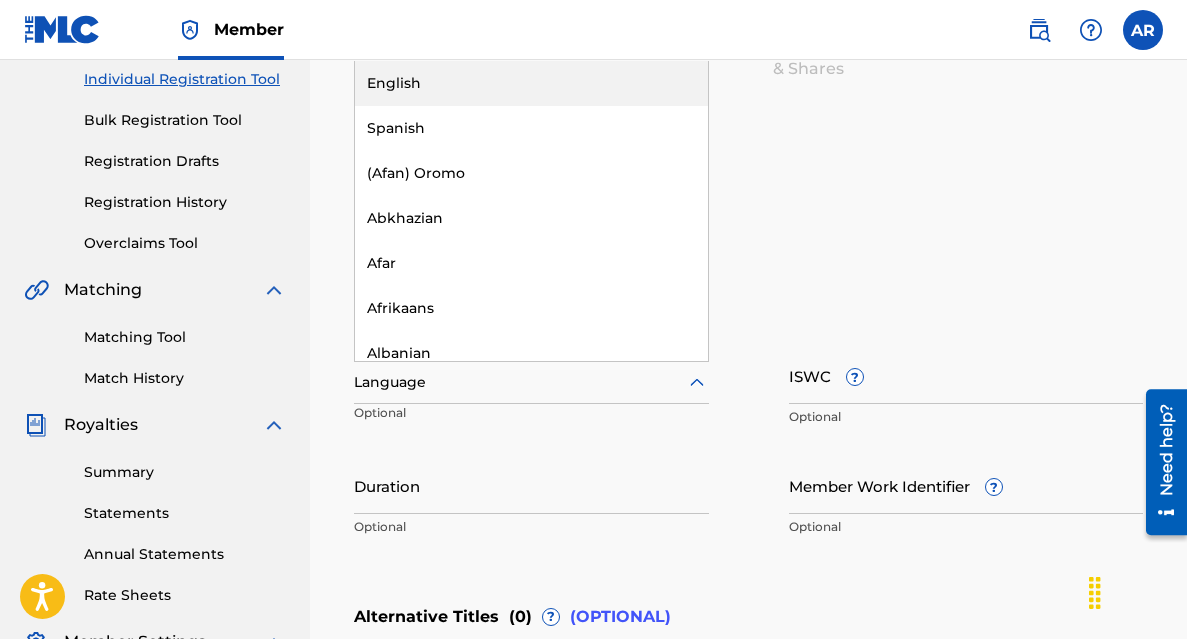 click on "English" at bounding box center (531, 83) 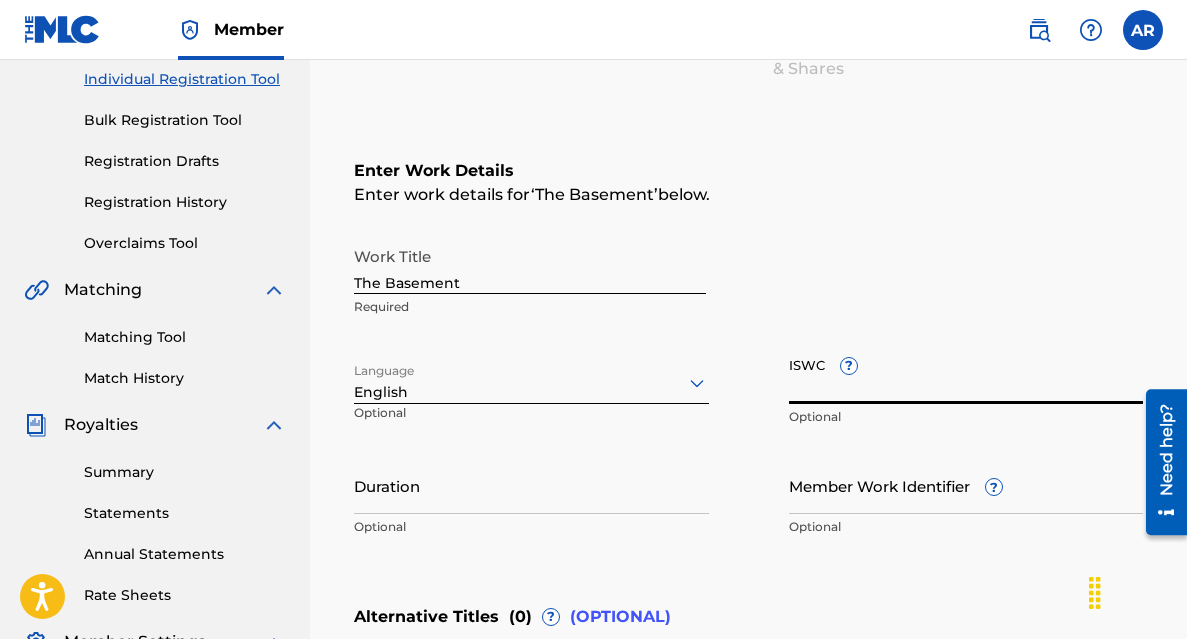 click on "ISWC   ?" at bounding box center [966, 375] 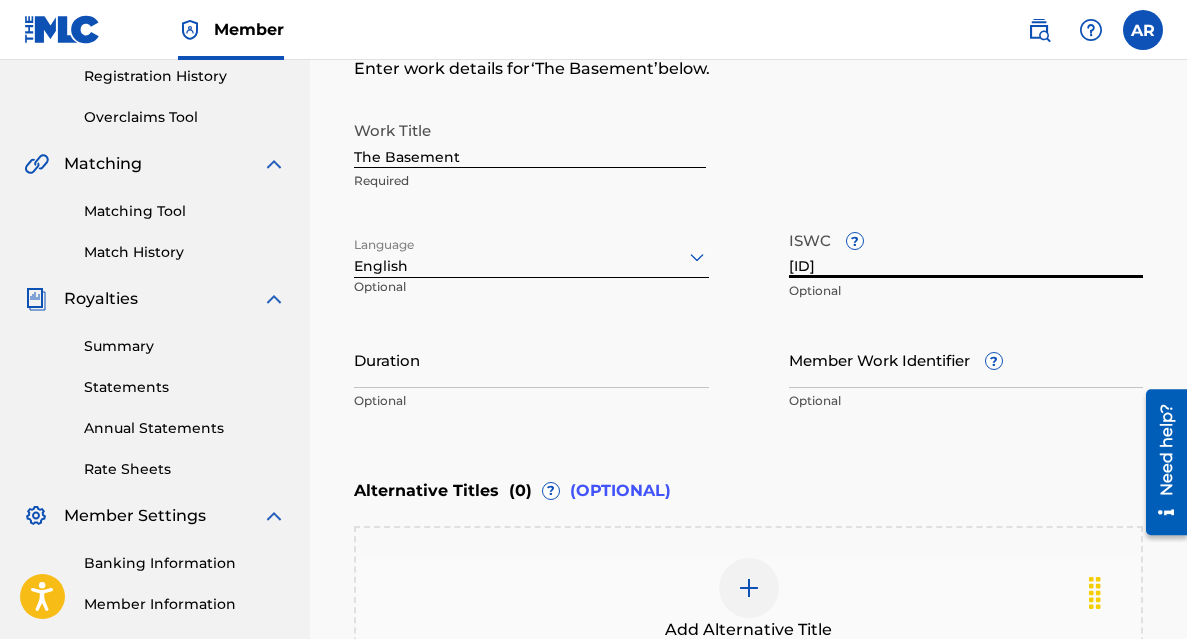 scroll, scrollTop: 420, scrollLeft: 0, axis: vertical 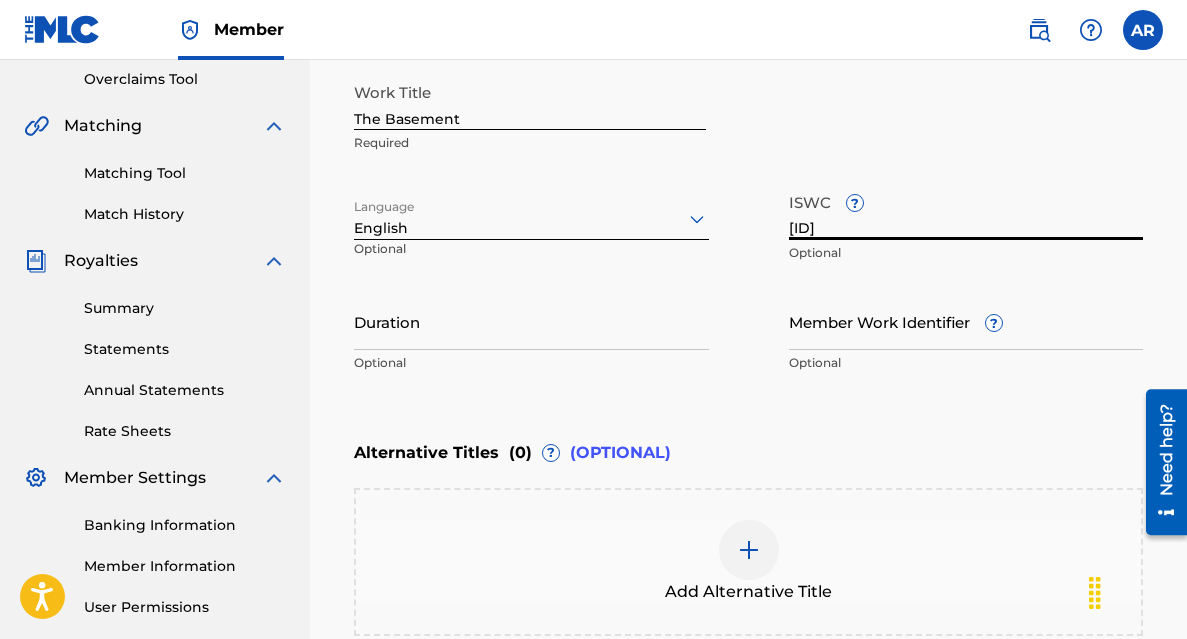 type on "[ID]" 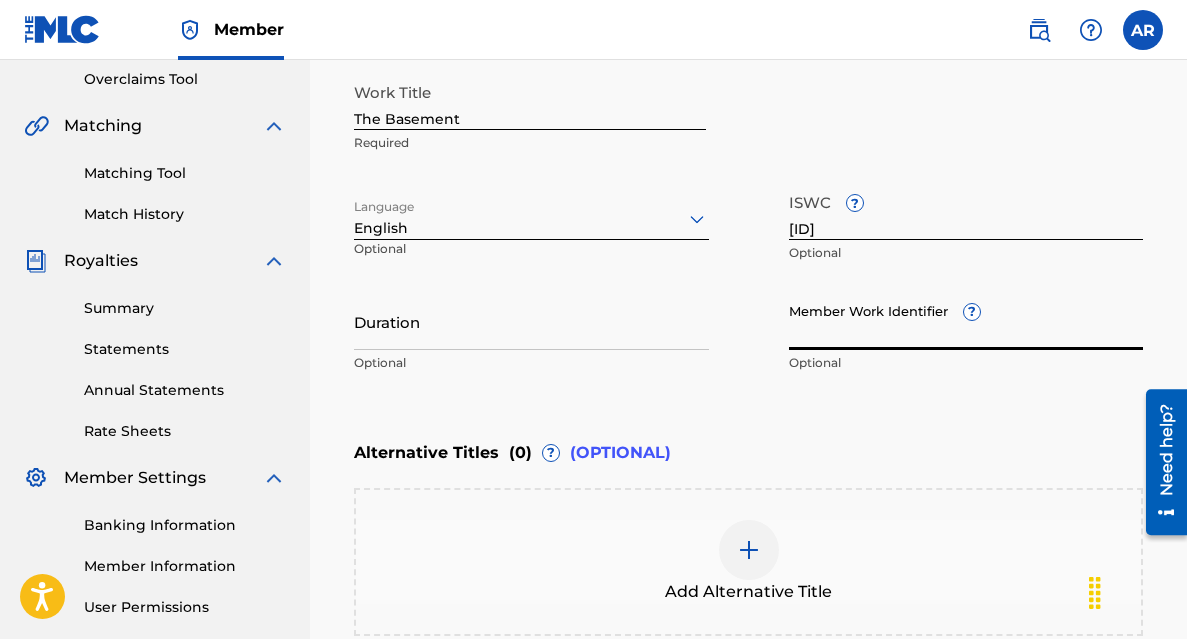 click on "Member Work Identifier   ?" at bounding box center [966, 321] 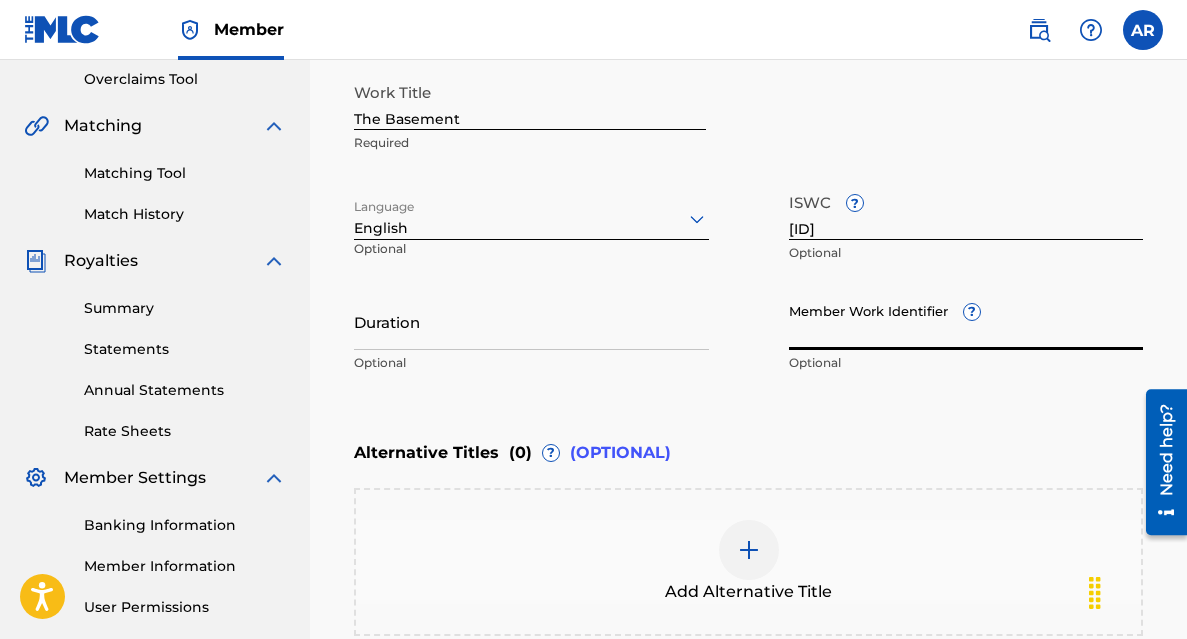 paste on "[PHONE]" 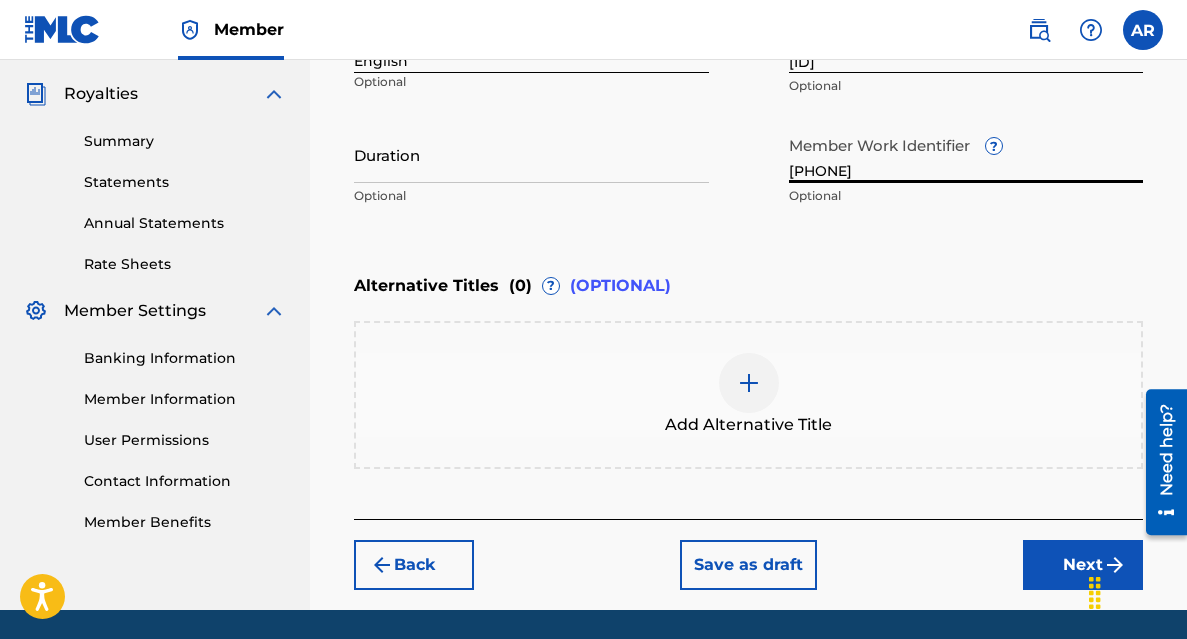 scroll, scrollTop: 653, scrollLeft: 0, axis: vertical 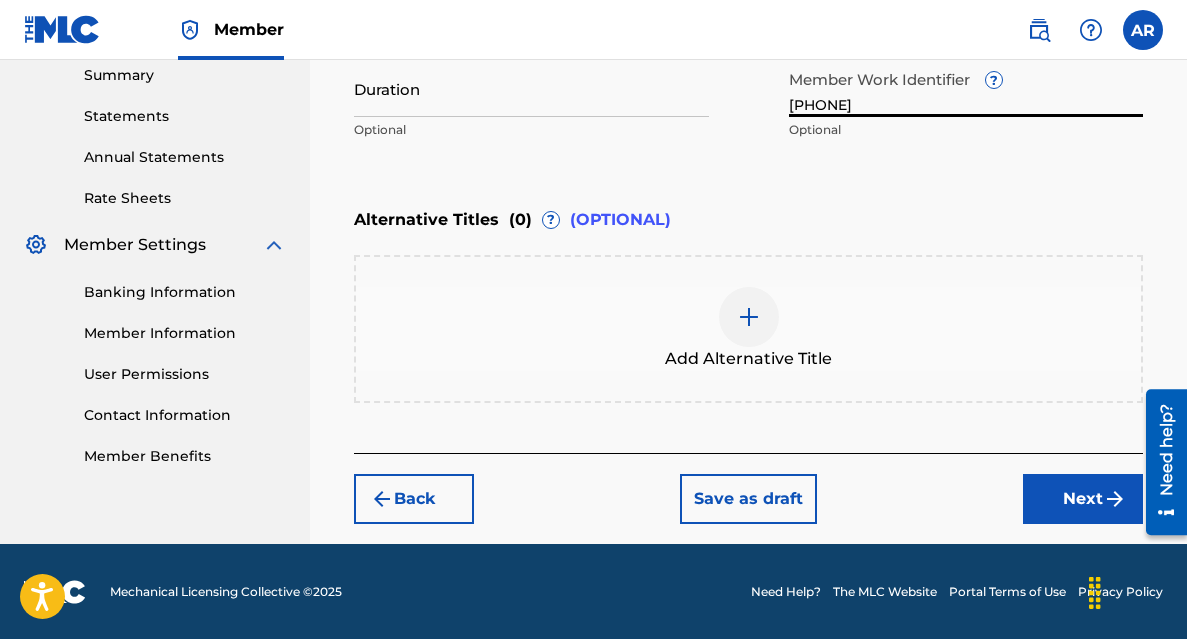 type on "[PHONE]" 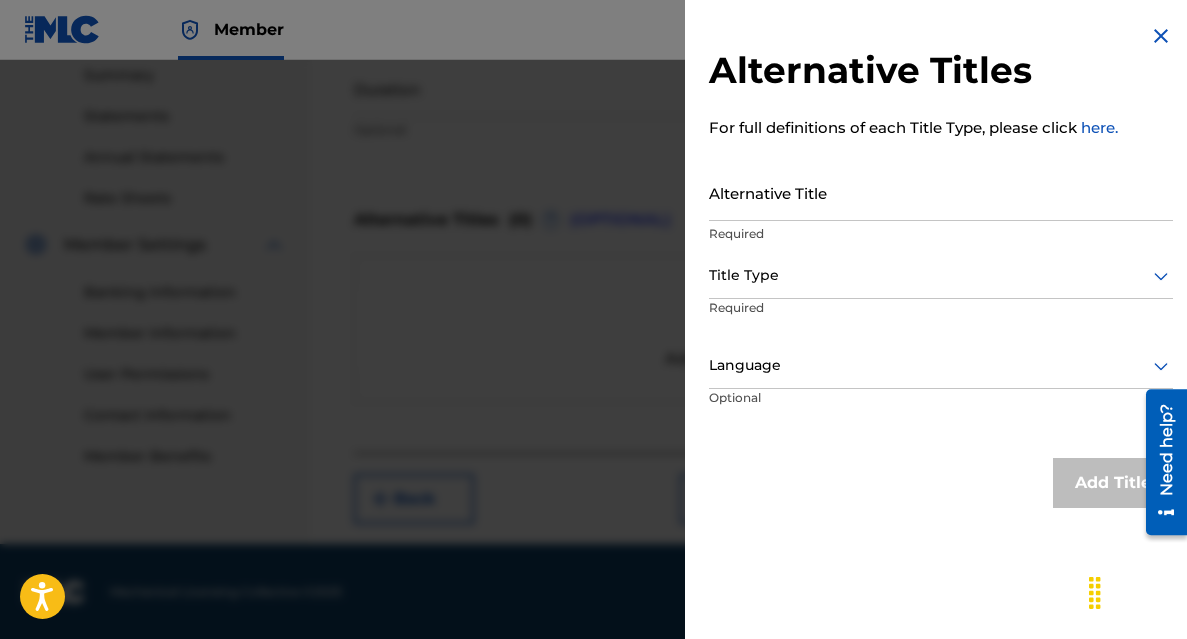 click on "Alternative Title" at bounding box center [941, 192] 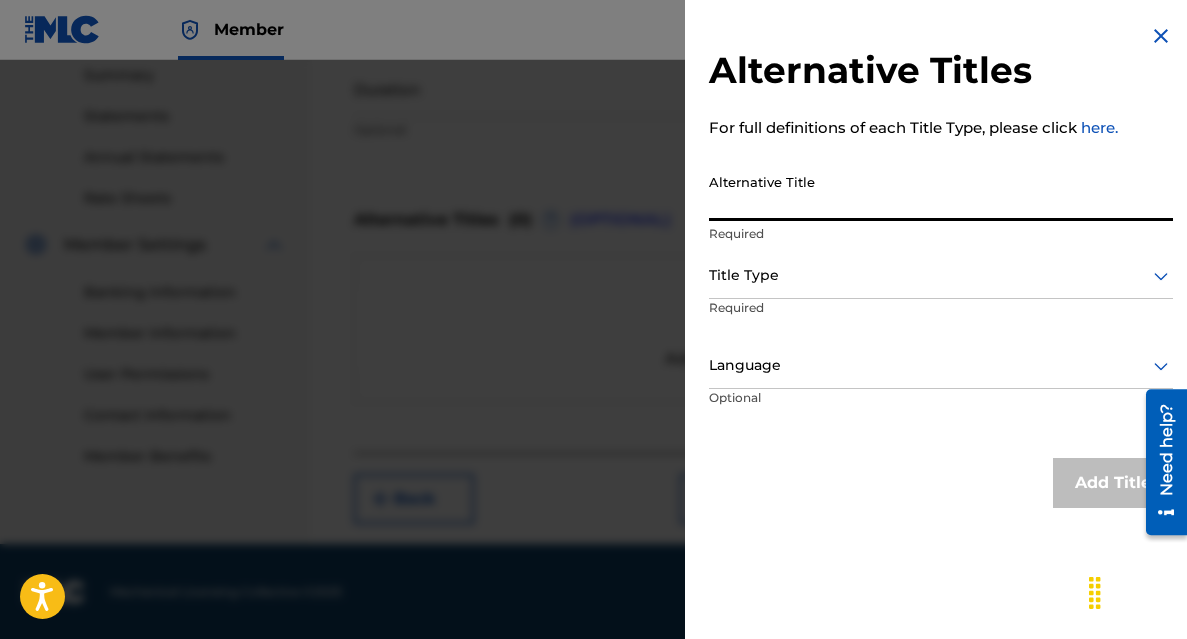 type on "B" 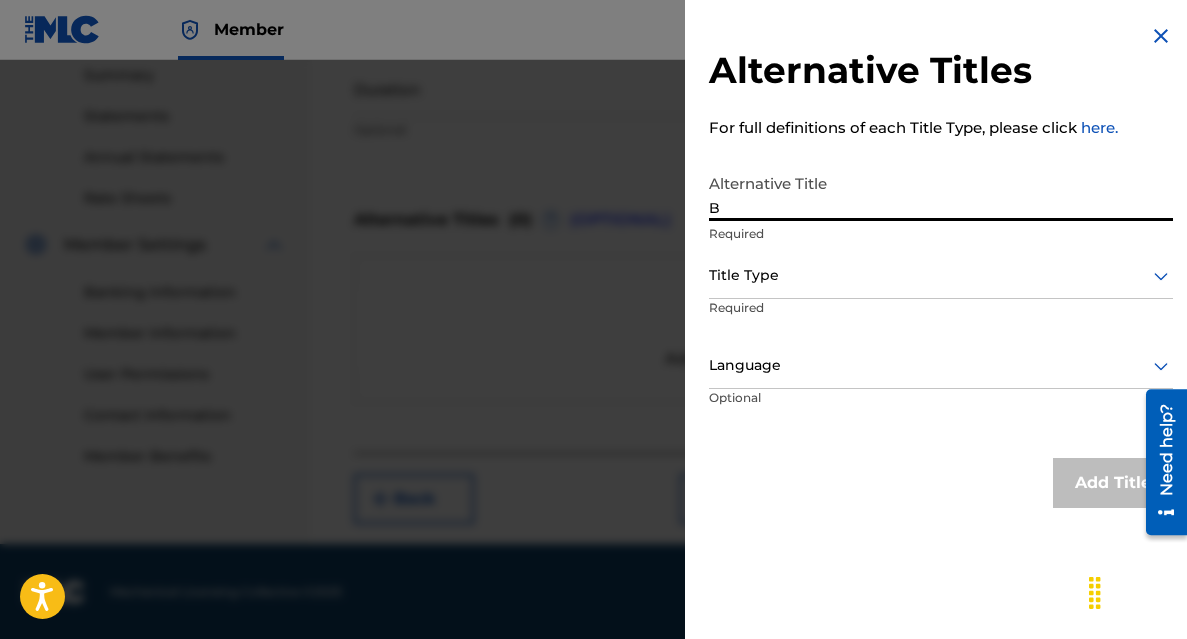 type 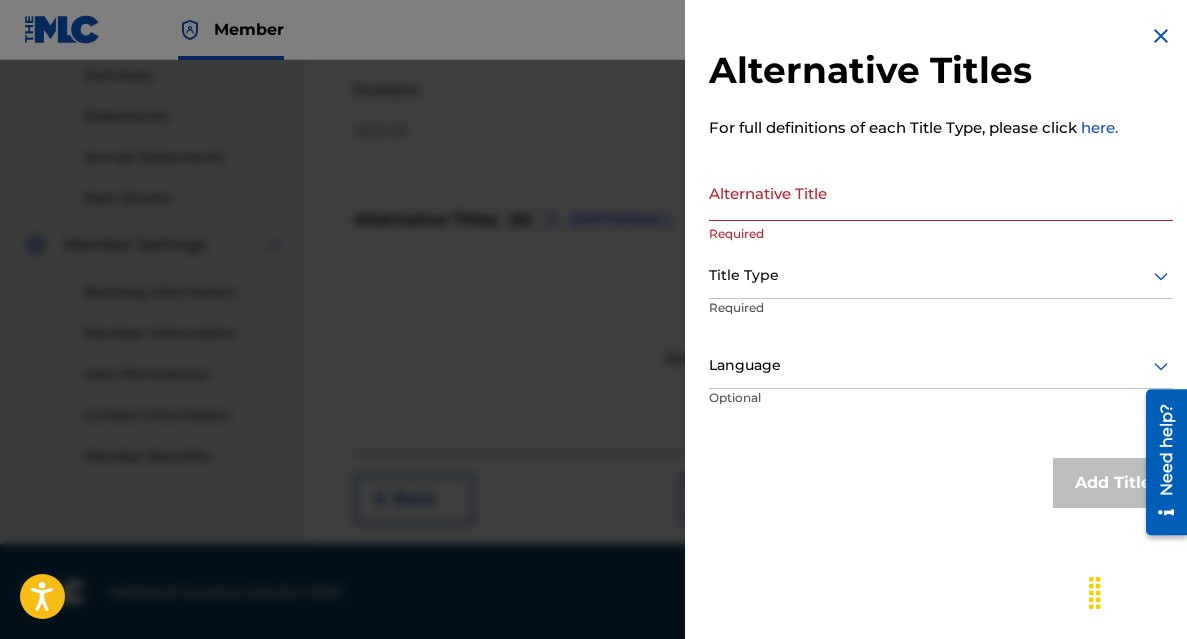 click at bounding box center (1161, 36) 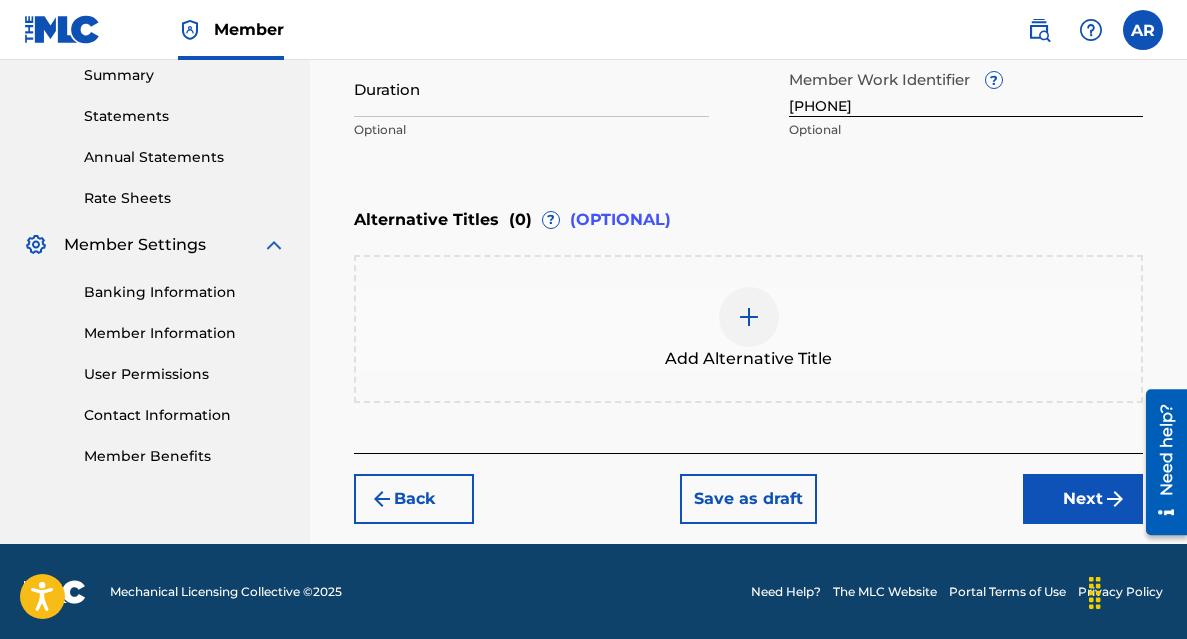 click on "Next" at bounding box center [1083, 499] 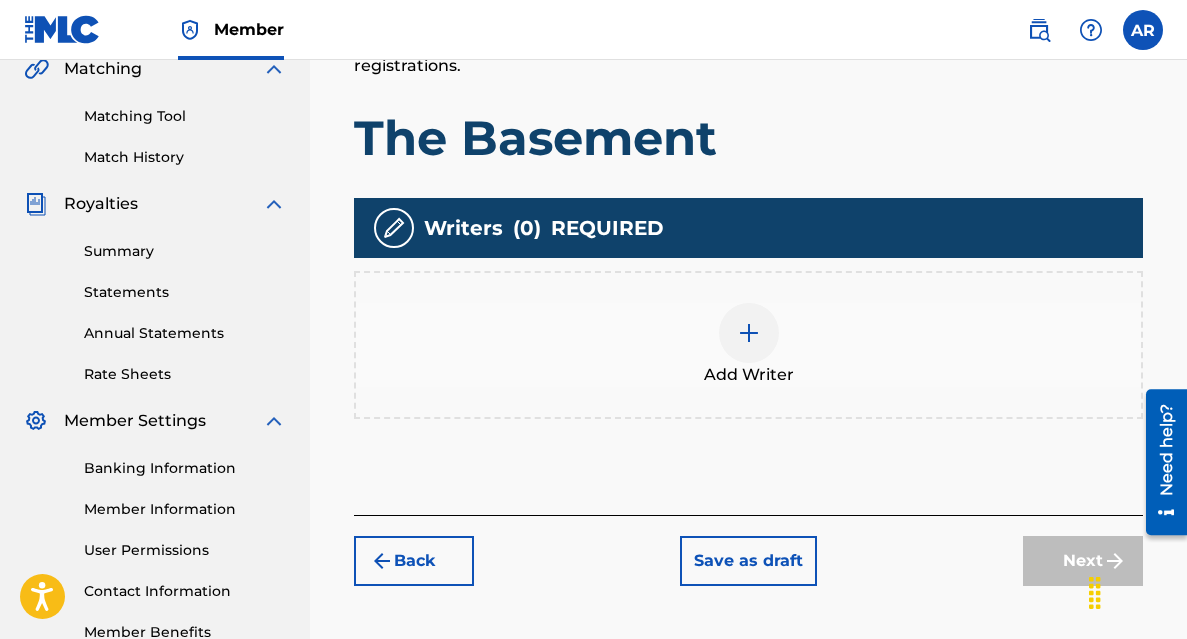 scroll, scrollTop: 528, scrollLeft: 0, axis: vertical 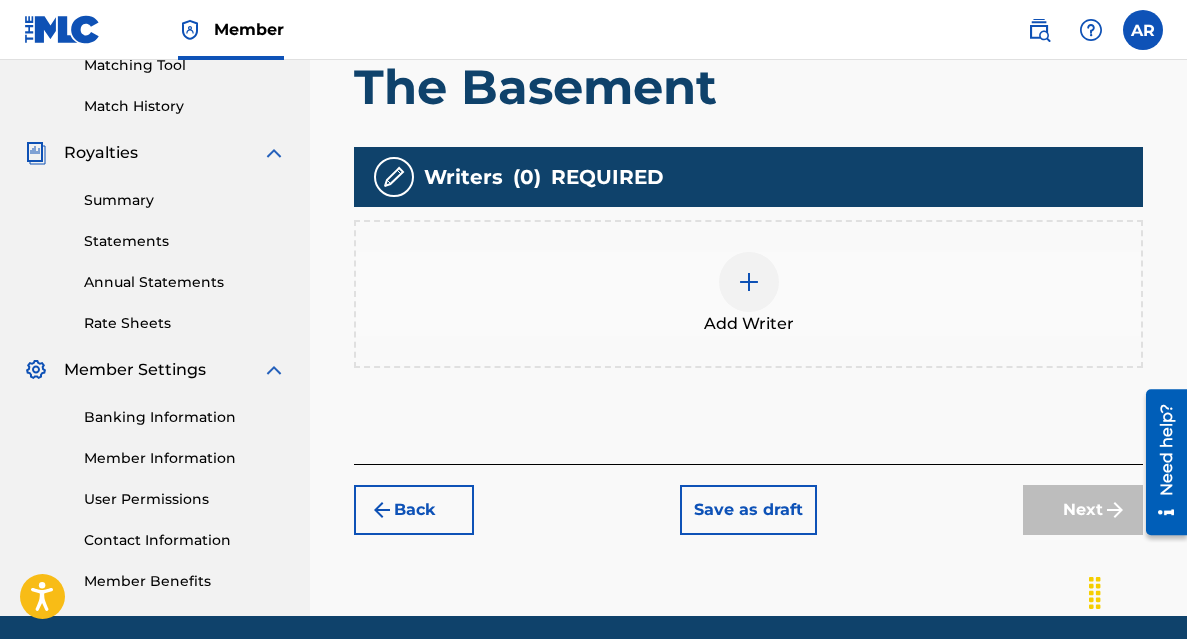 click at bounding box center [749, 282] 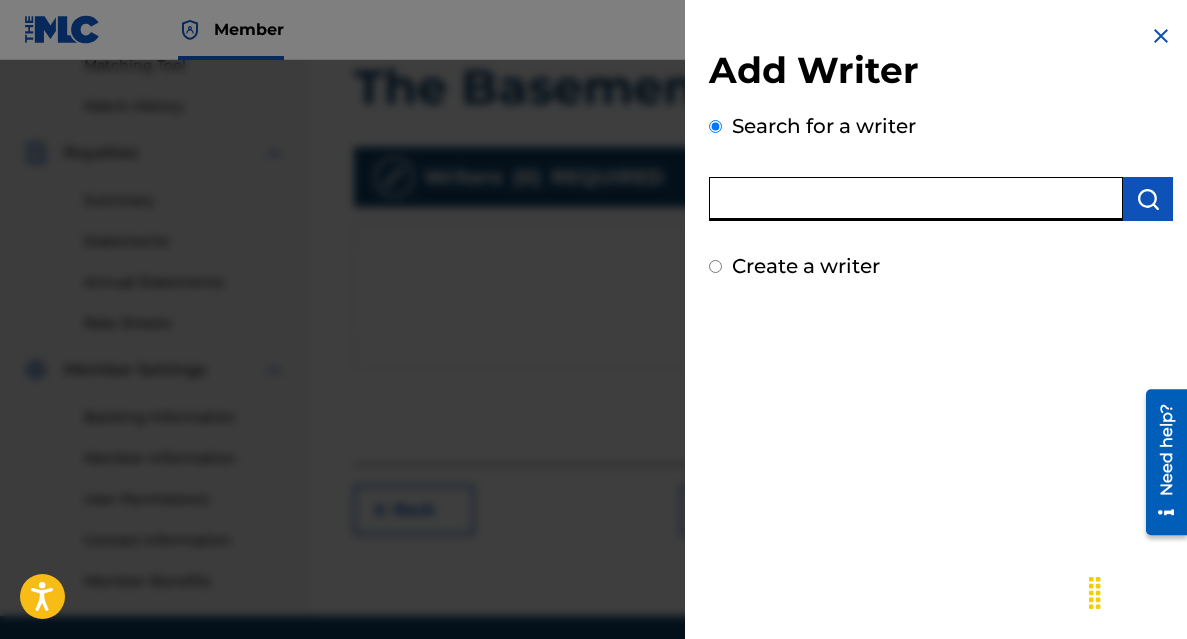 click at bounding box center [916, 199] 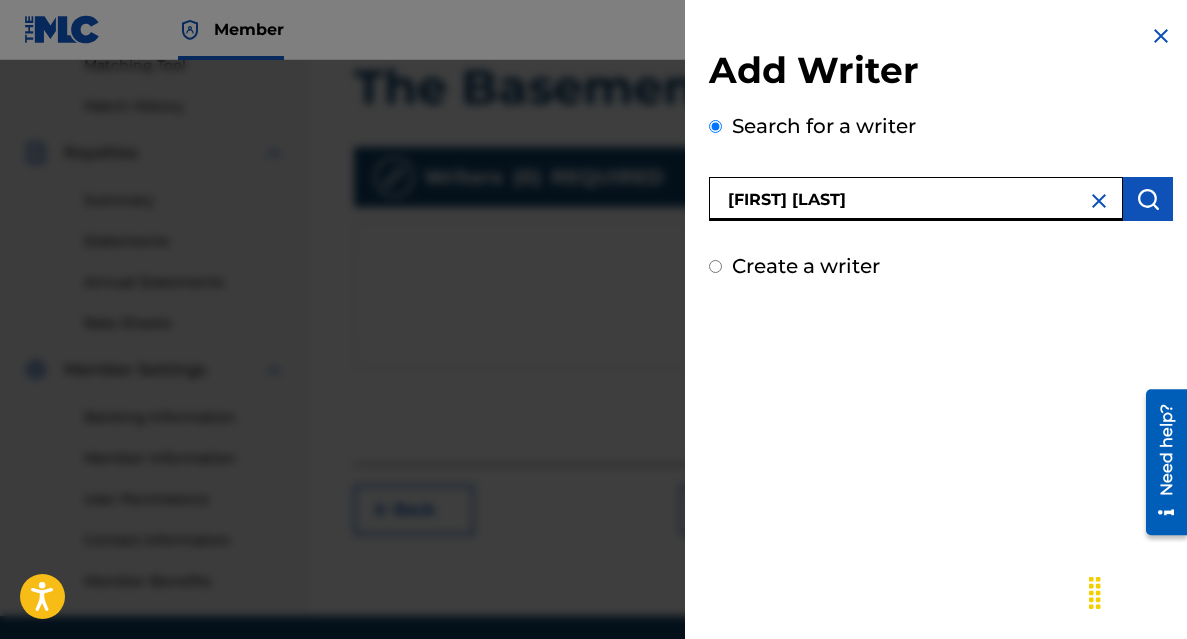 type on "[FIRST] [LAST]" 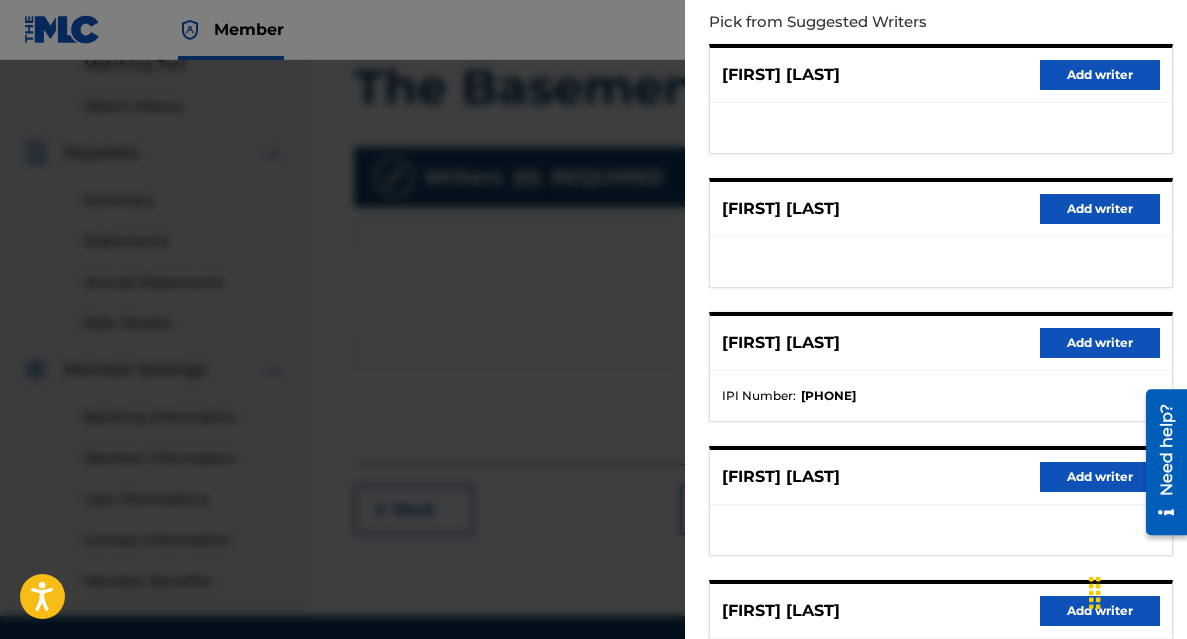 scroll, scrollTop: 225, scrollLeft: 0, axis: vertical 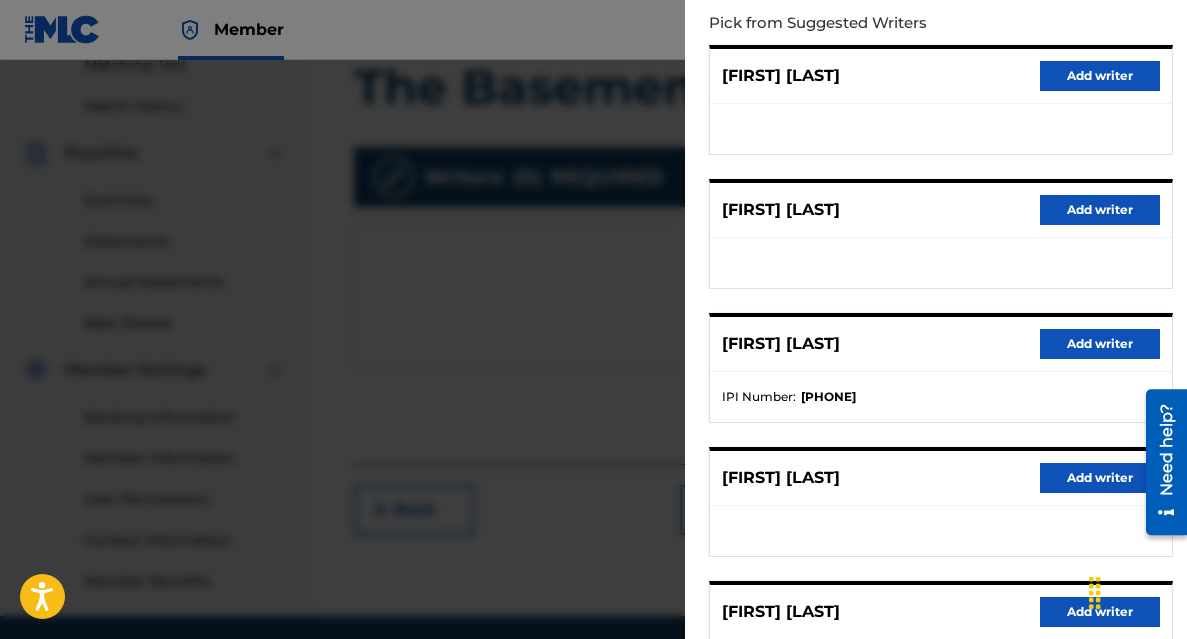 click on "Add writer" at bounding box center [1100, 344] 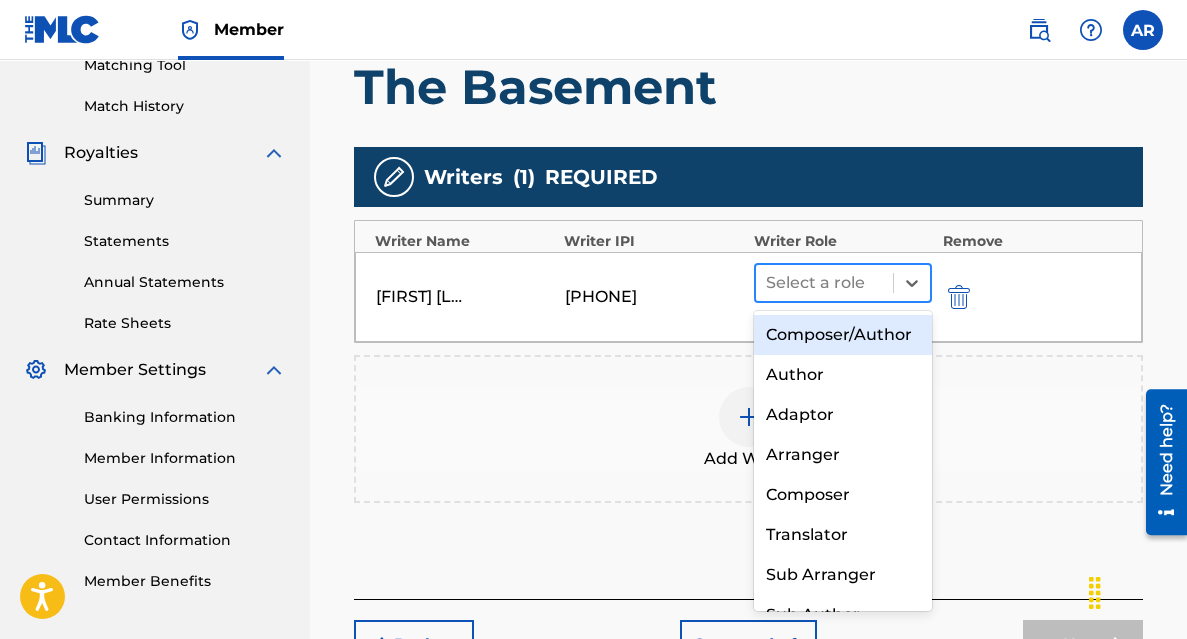 click at bounding box center [825, 283] 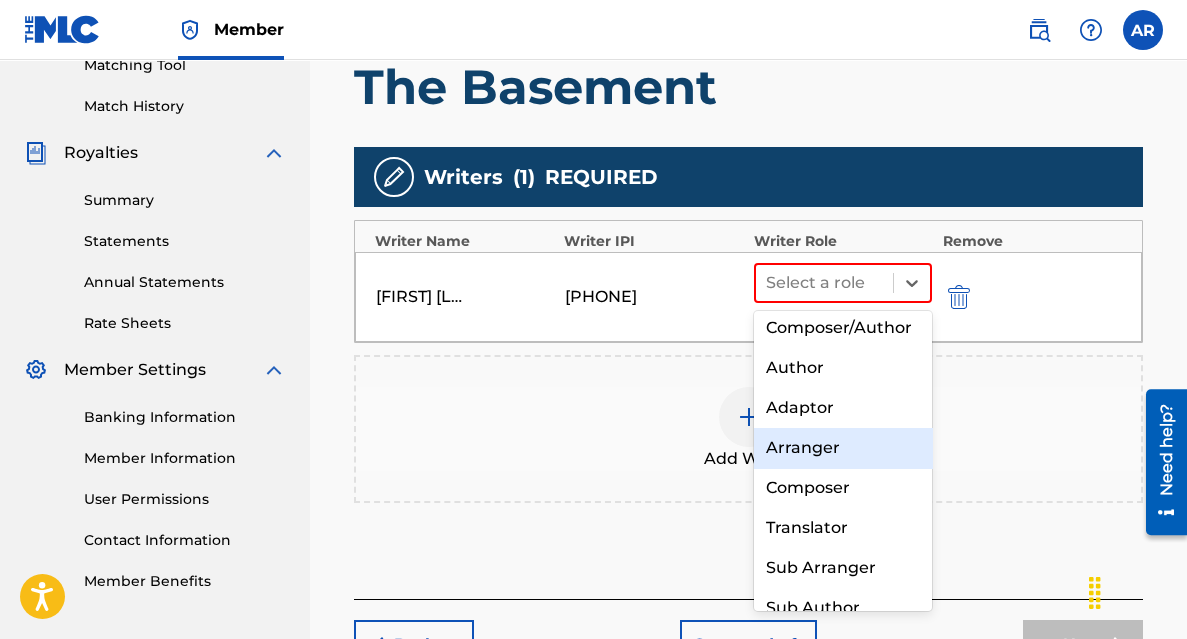 scroll, scrollTop: 0, scrollLeft: 0, axis: both 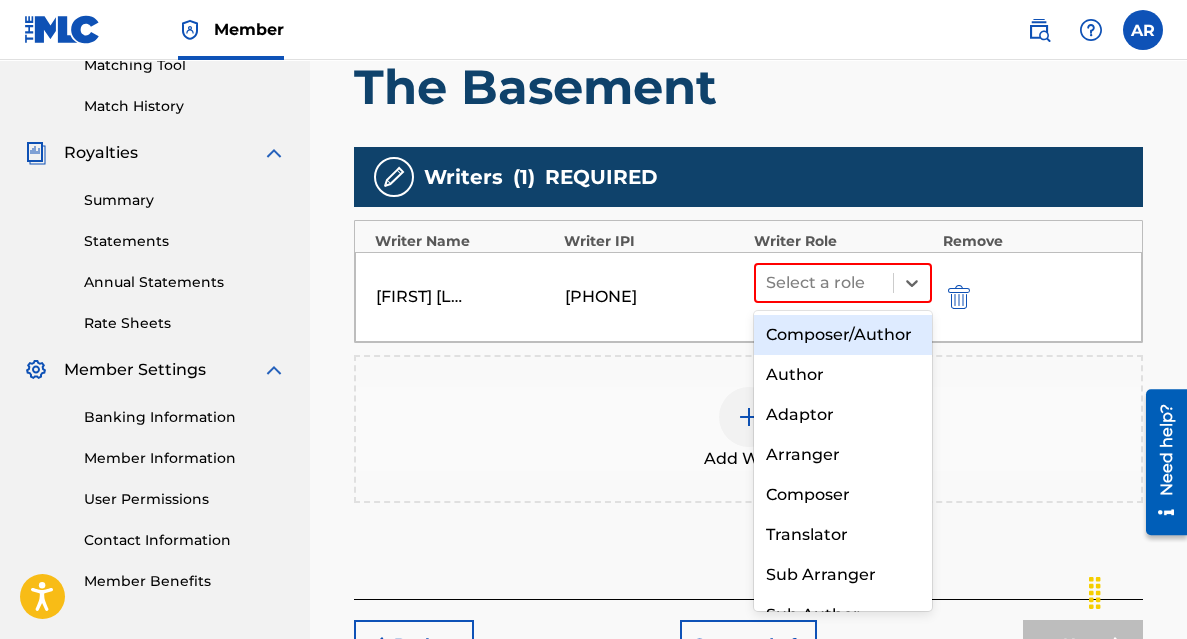 click on "Composer/Author" at bounding box center [843, 335] 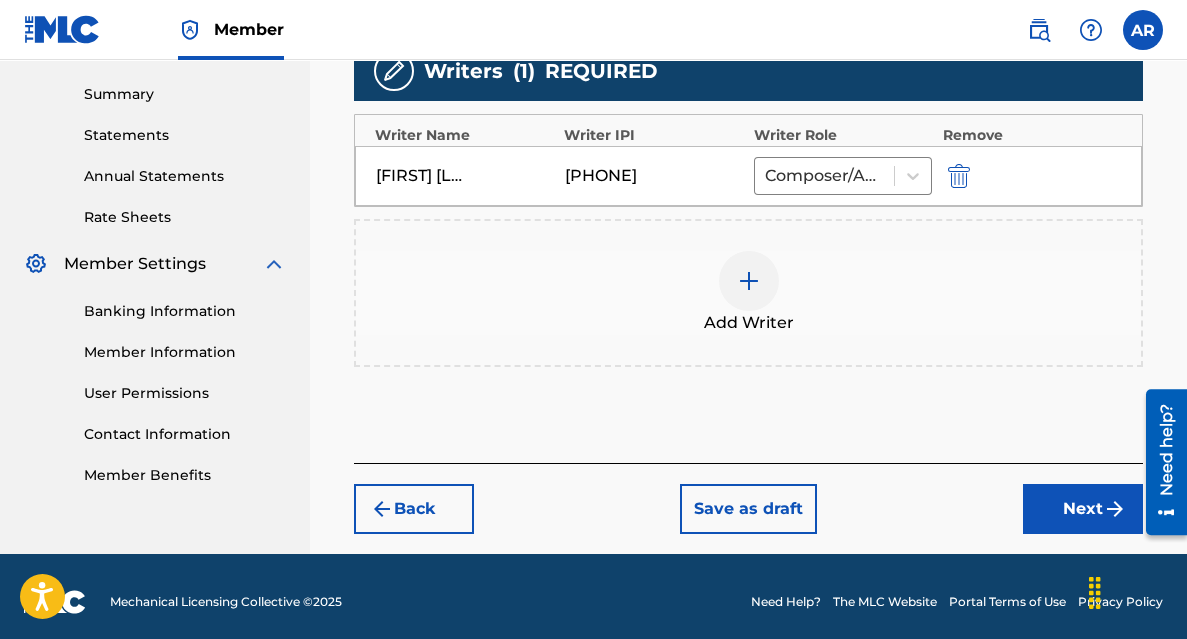 scroll, scrollTop: 640, scrollLeft: 0, axis: vertical 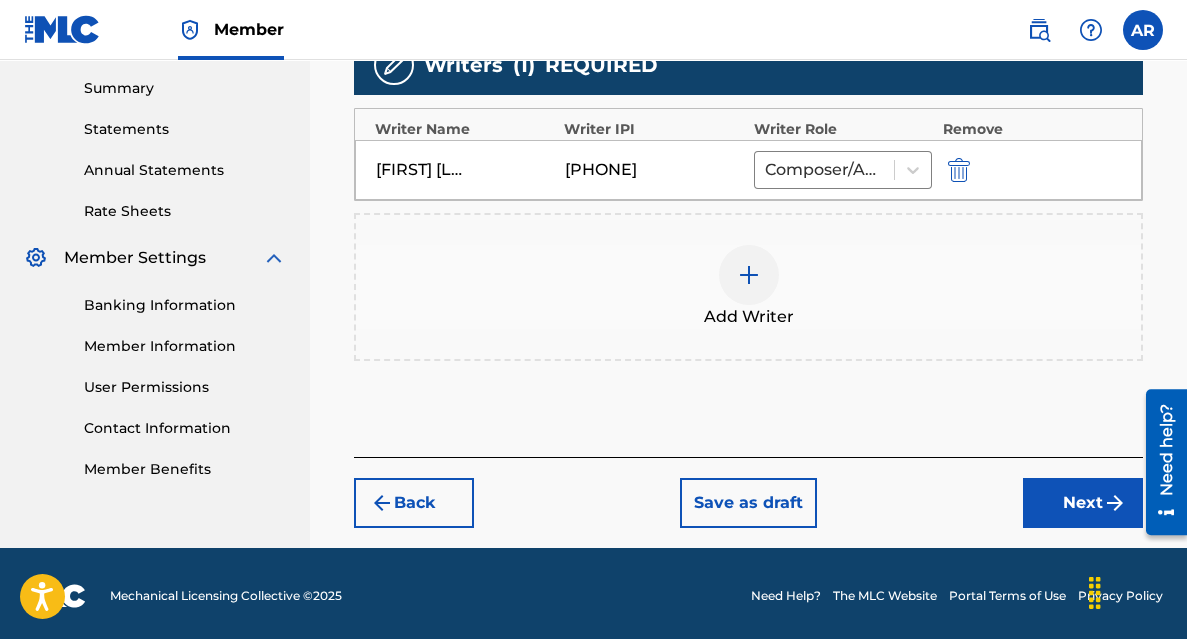 click on "Next" at bounding box center [1083, 503] 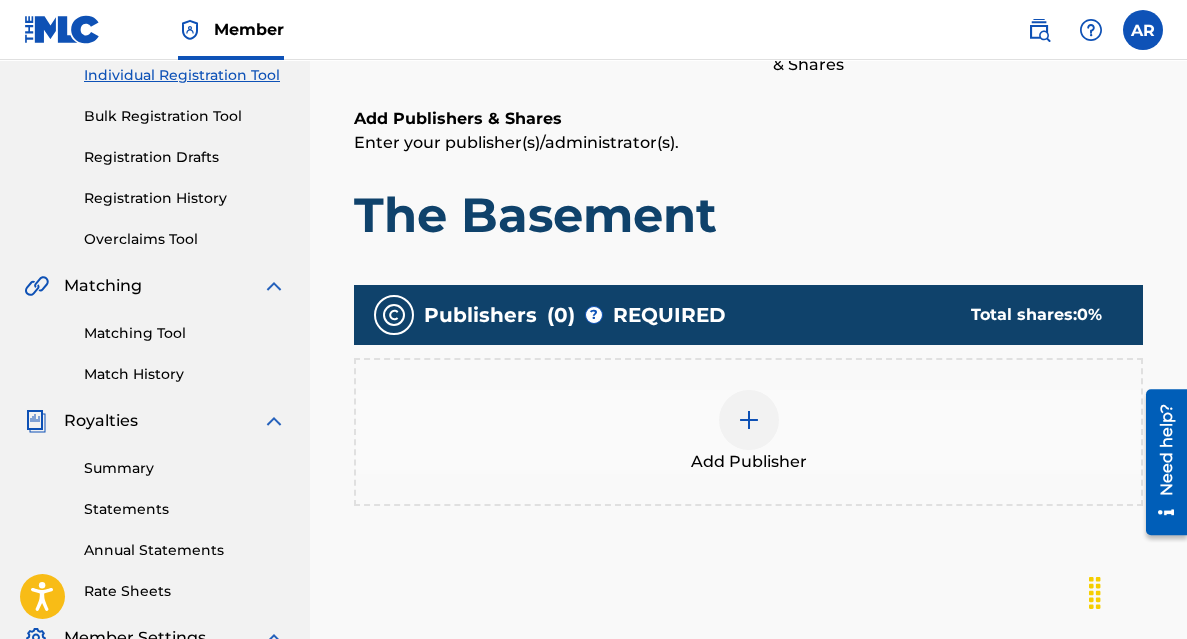 scroll, scrollTop: 377, scrollLeft: 0, axis: vertical 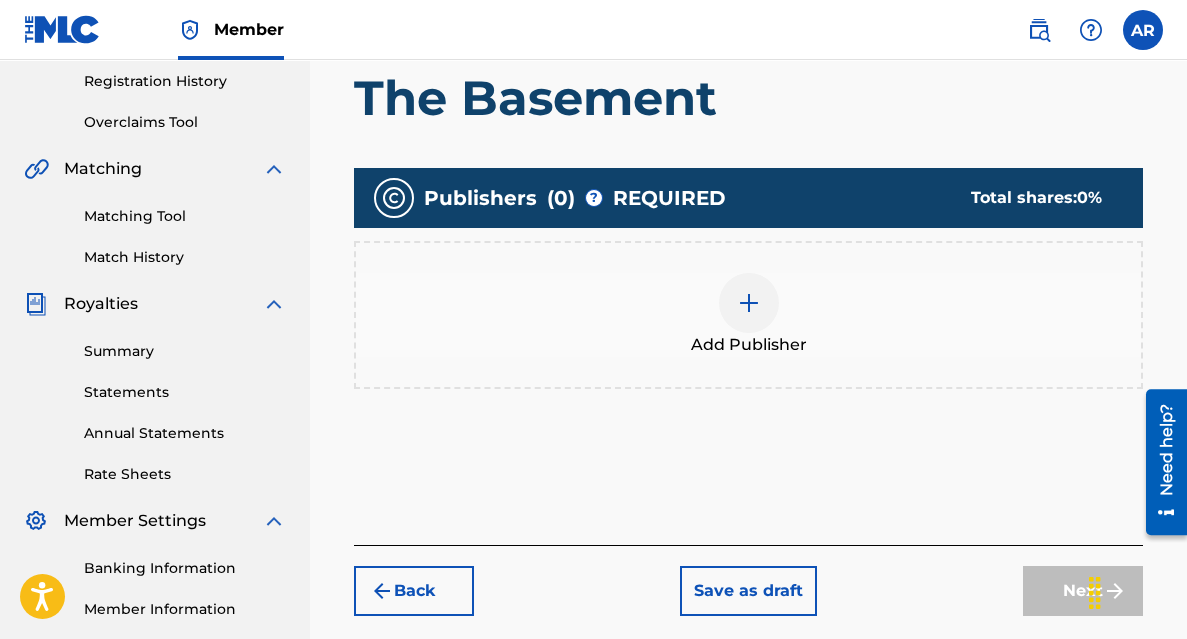click on "Add Publisher" at bounding box center (749, 345) 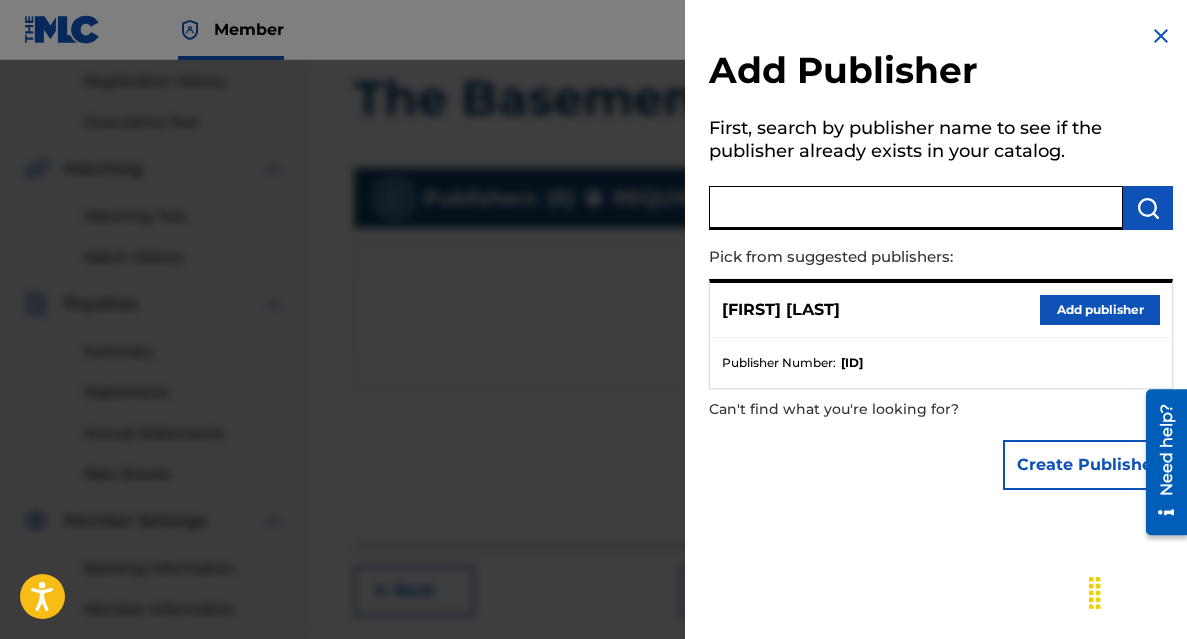 click at bounding box center [916, 208] 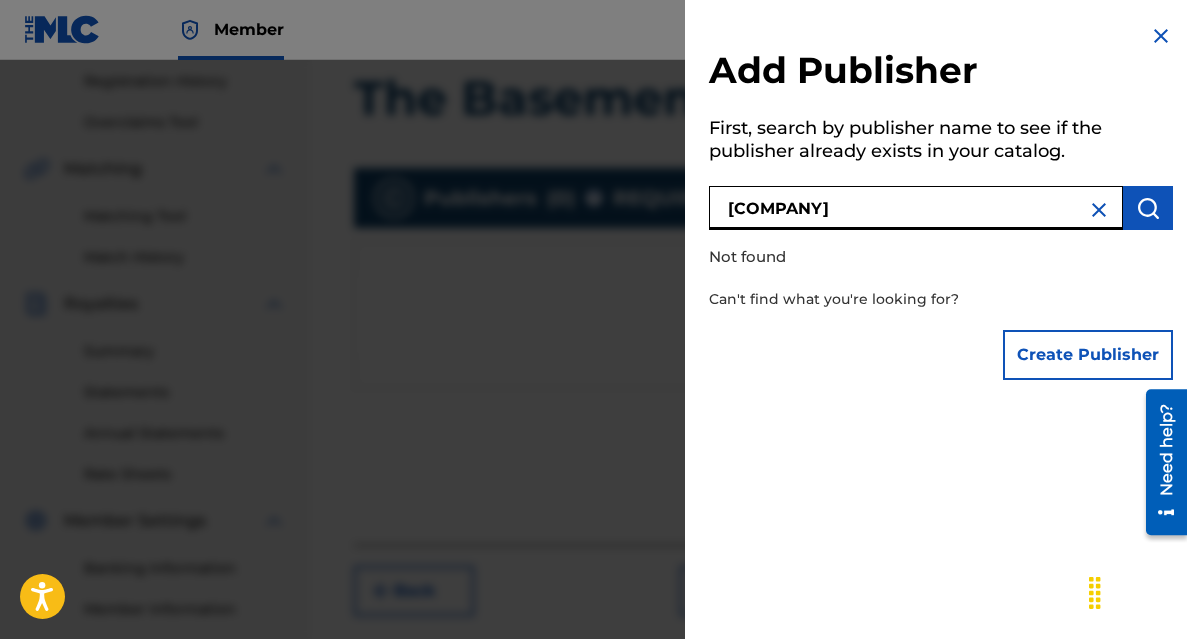 click on "[COMPANY]" at bounding box center [916, 208] 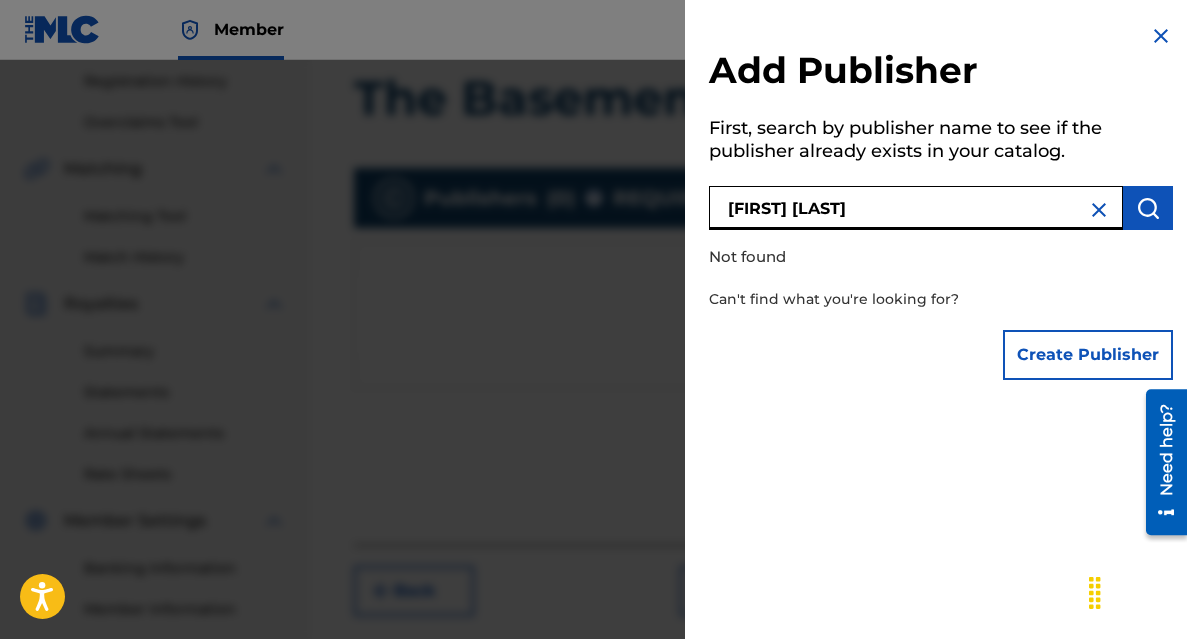 type on "[FIRST] [LAST]" 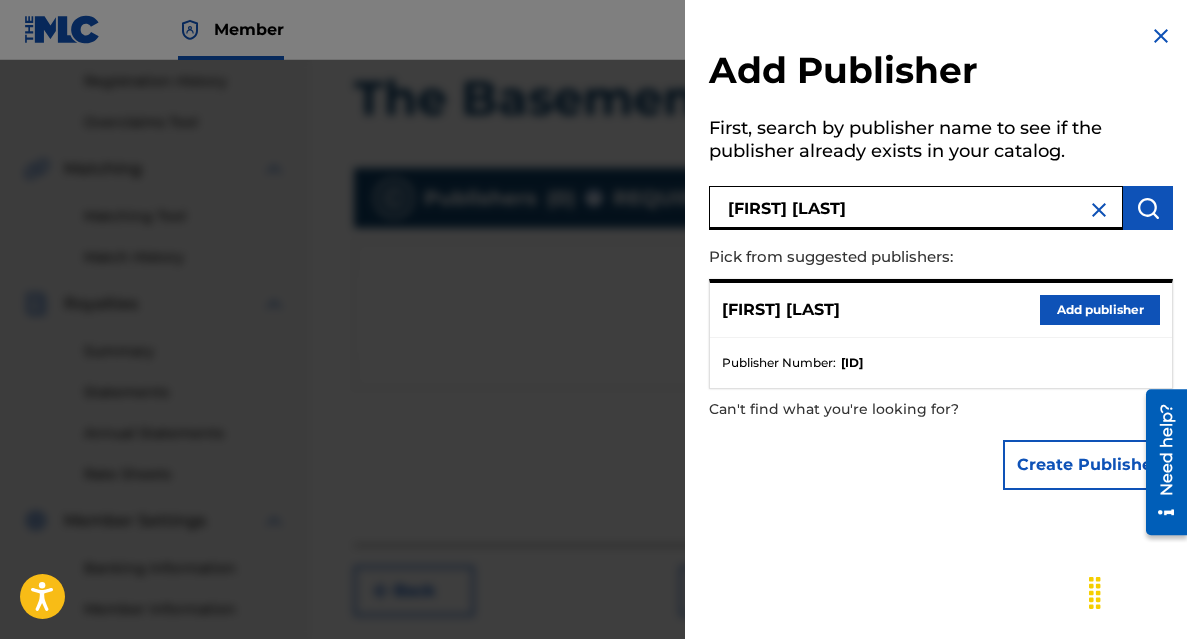 click on "Add publisher" at bounding box center (1100, 310) 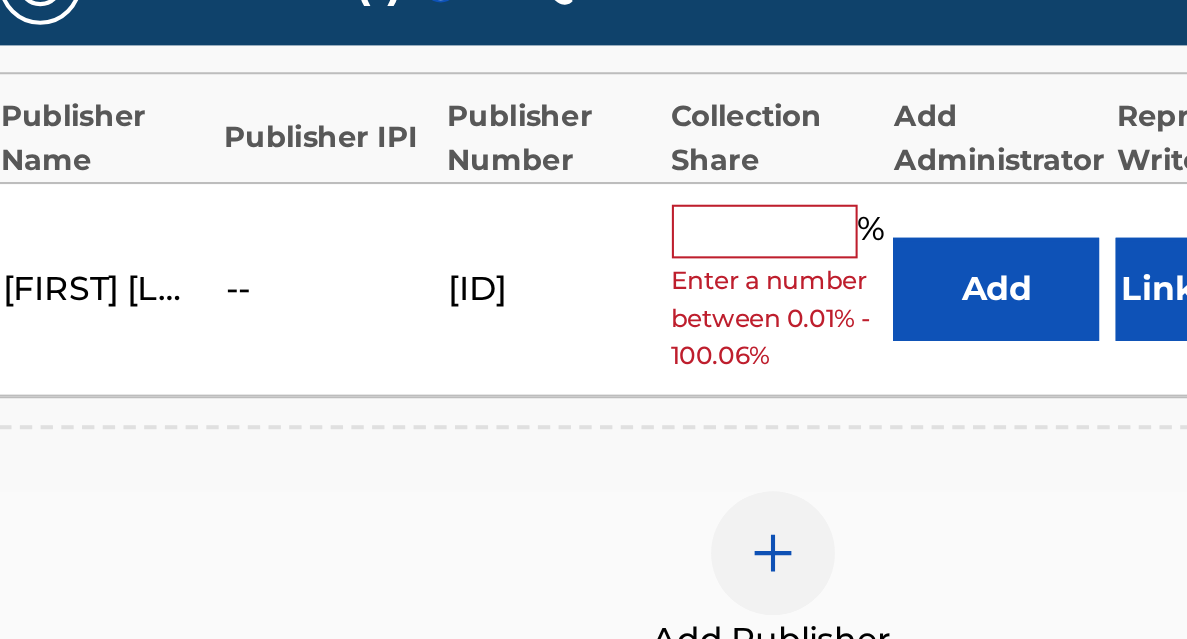 click at bounding box center [745, 318] 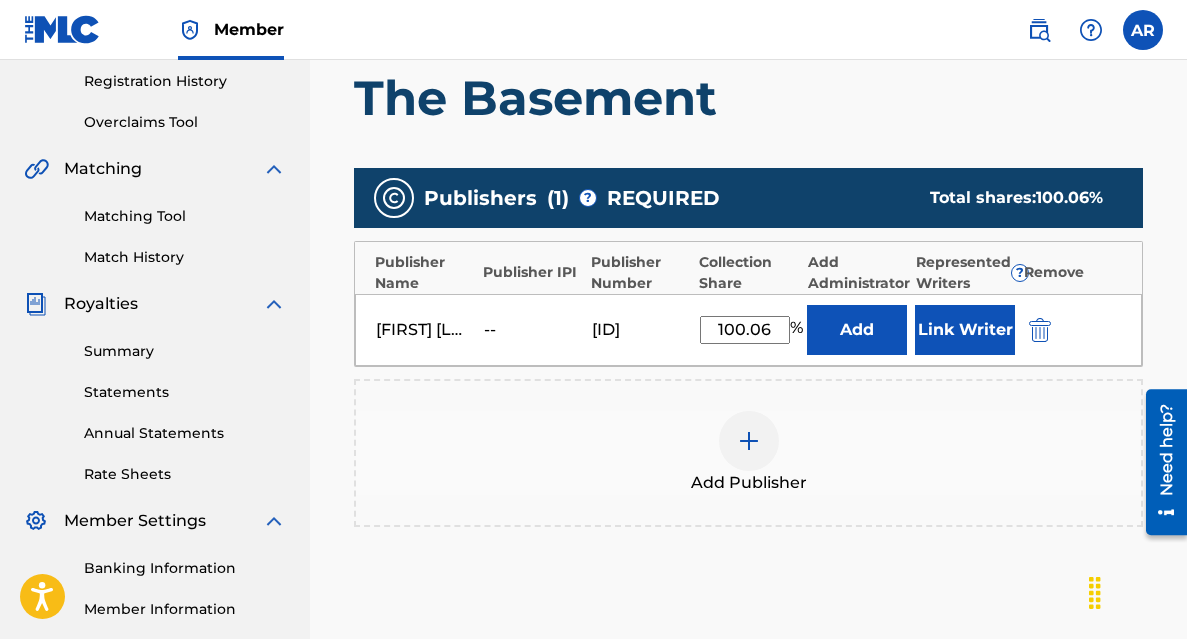 type on "100.06" 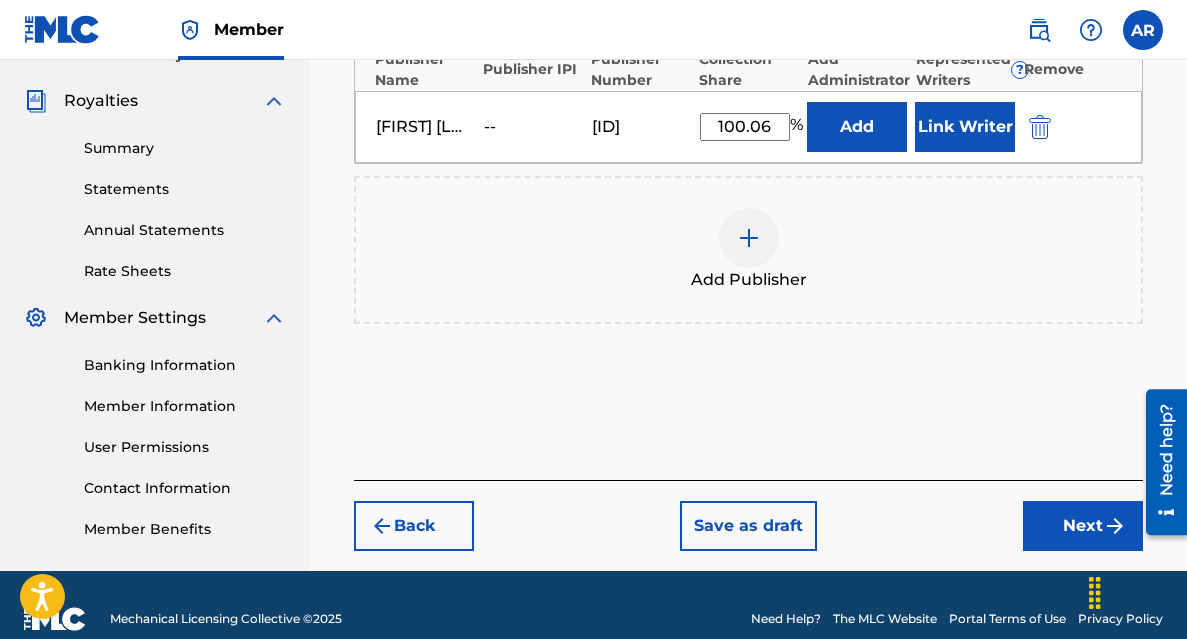 scroll, scrollTop: 582, scrollLeft: 0, axis: vertical 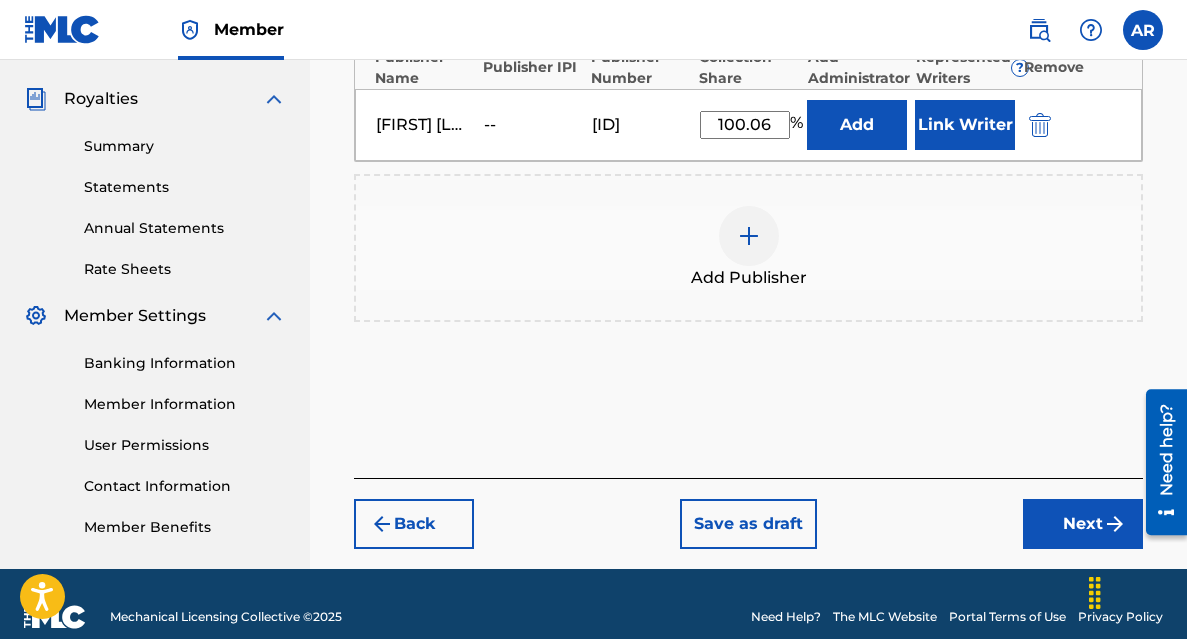 click on "Next" at bounding box center [1083, 524] 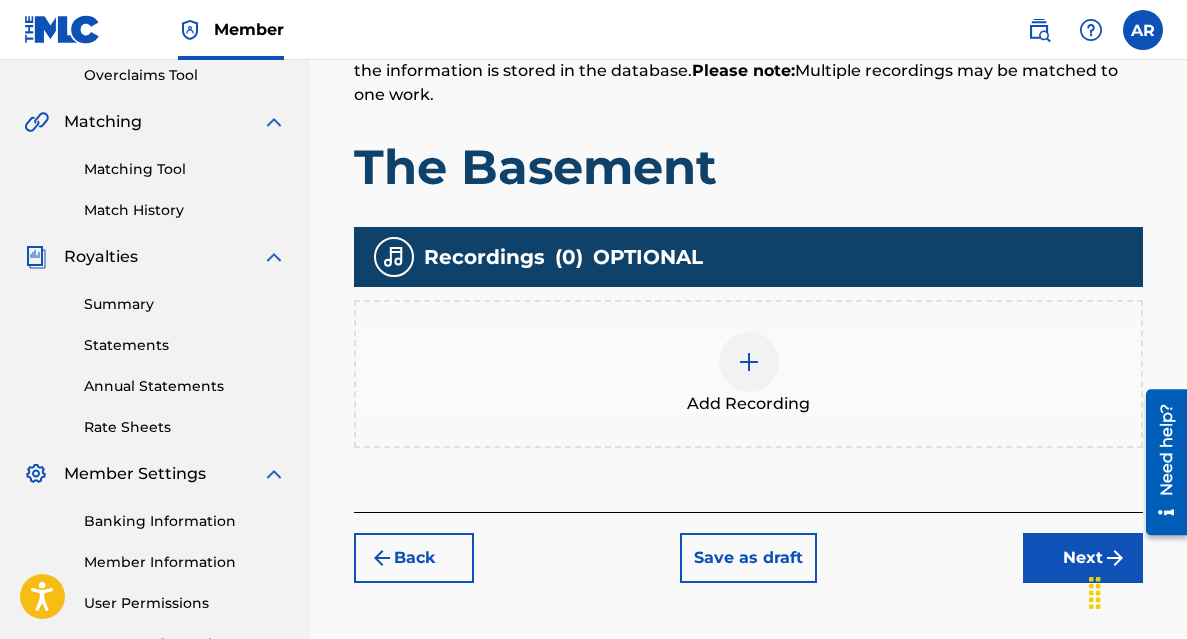 scroll, scrollTop: 425, scrollLeft: 0, axis: vertical 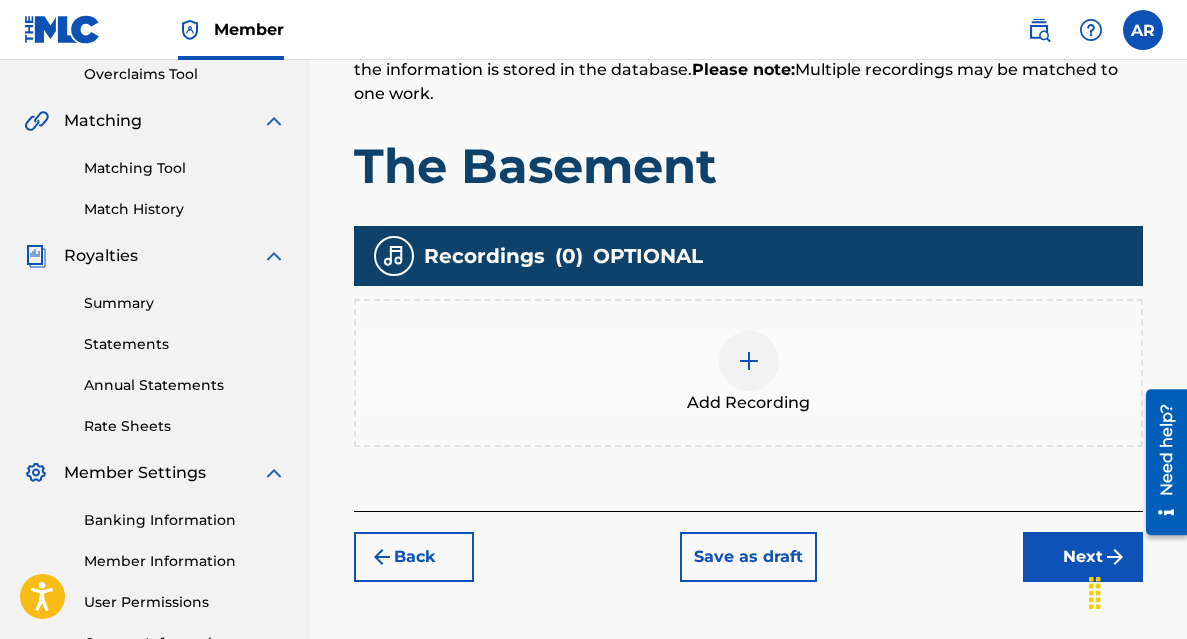 click at bounding box center [749, 361] 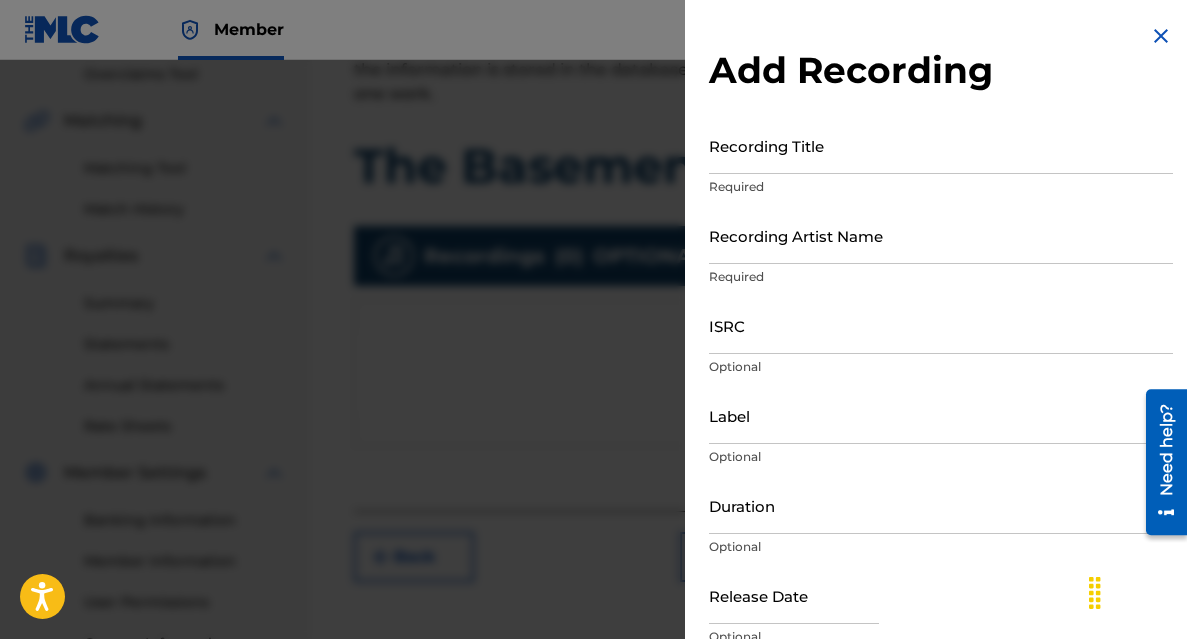 click on "Recording Title" at bounding box center (941, 145) 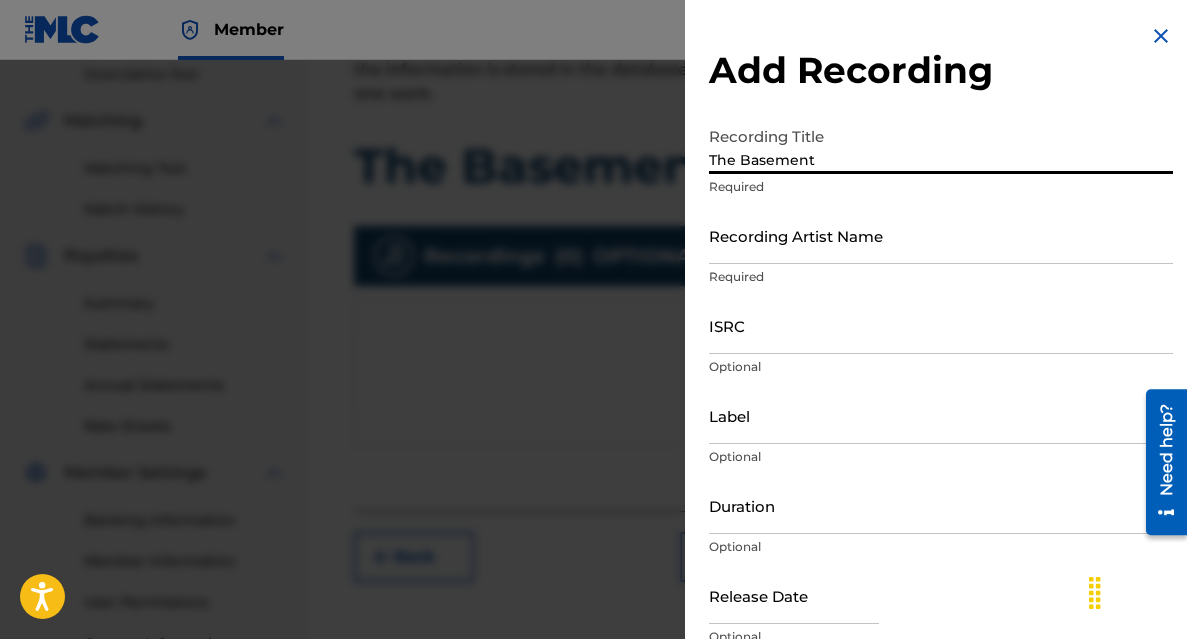 type on "The Basement" 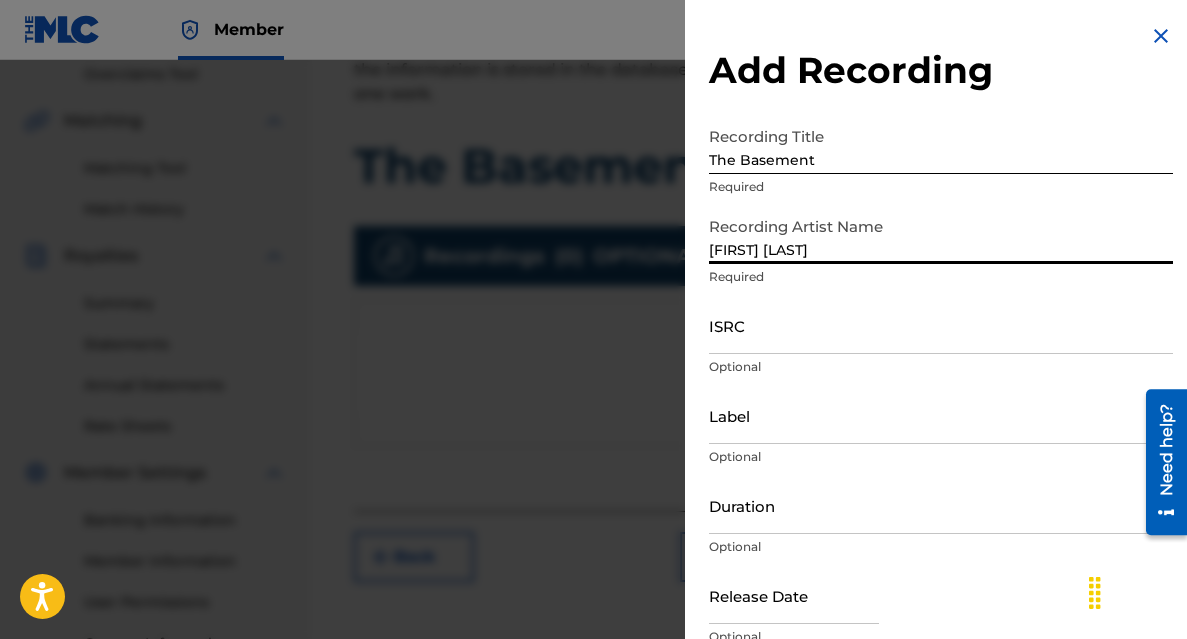 type on "[FIRST] [LAST]" 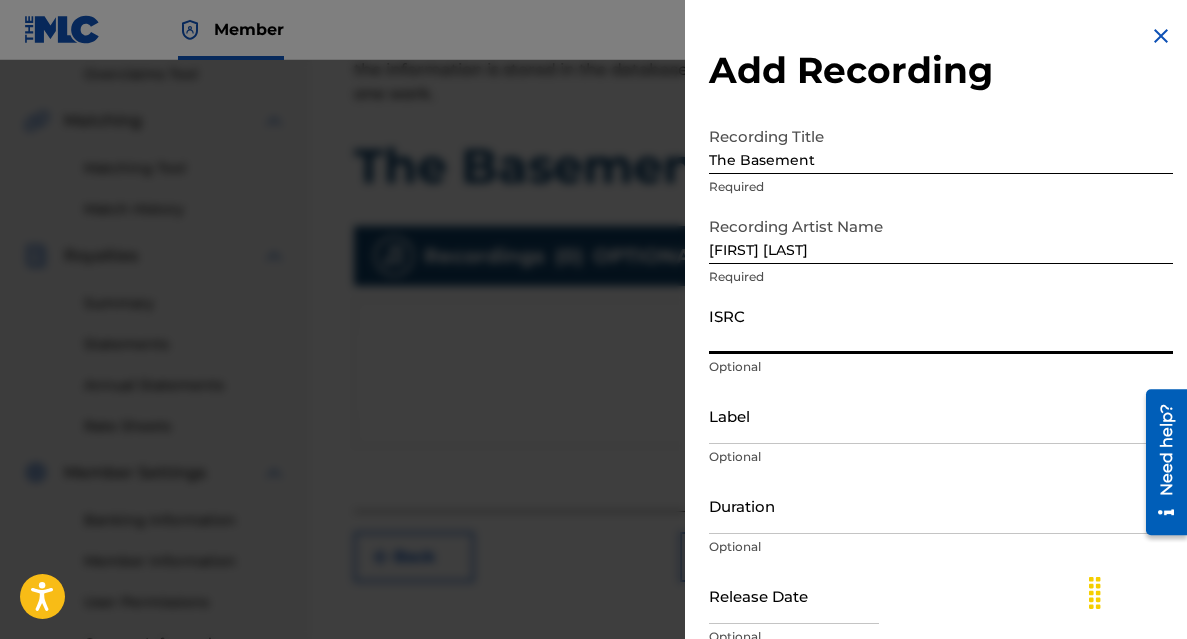 click on "ISRC" at bounding box center [941, 325] 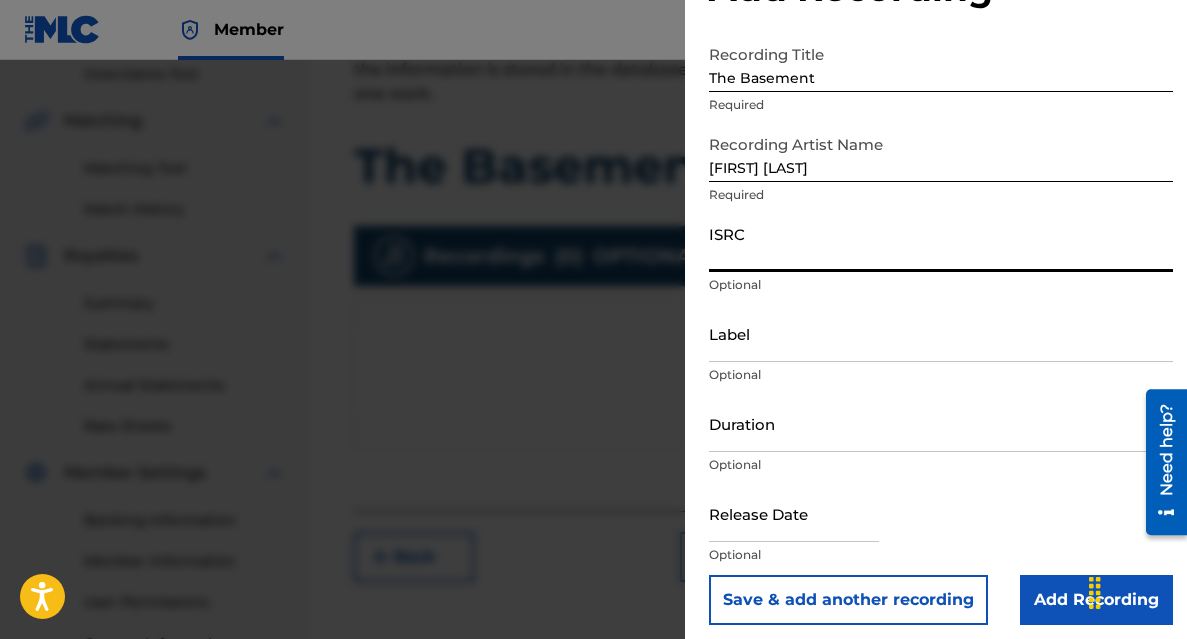 scroll, scrollTop: 92, scrollLeft: 0, axis: vertical 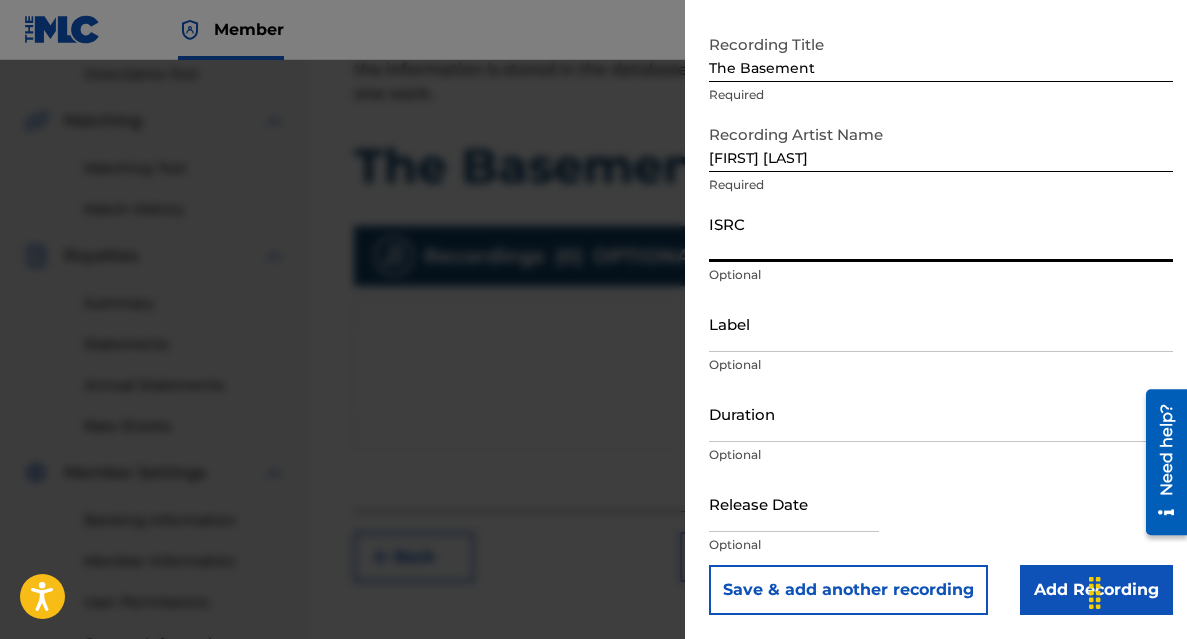 paste on "[ID]" 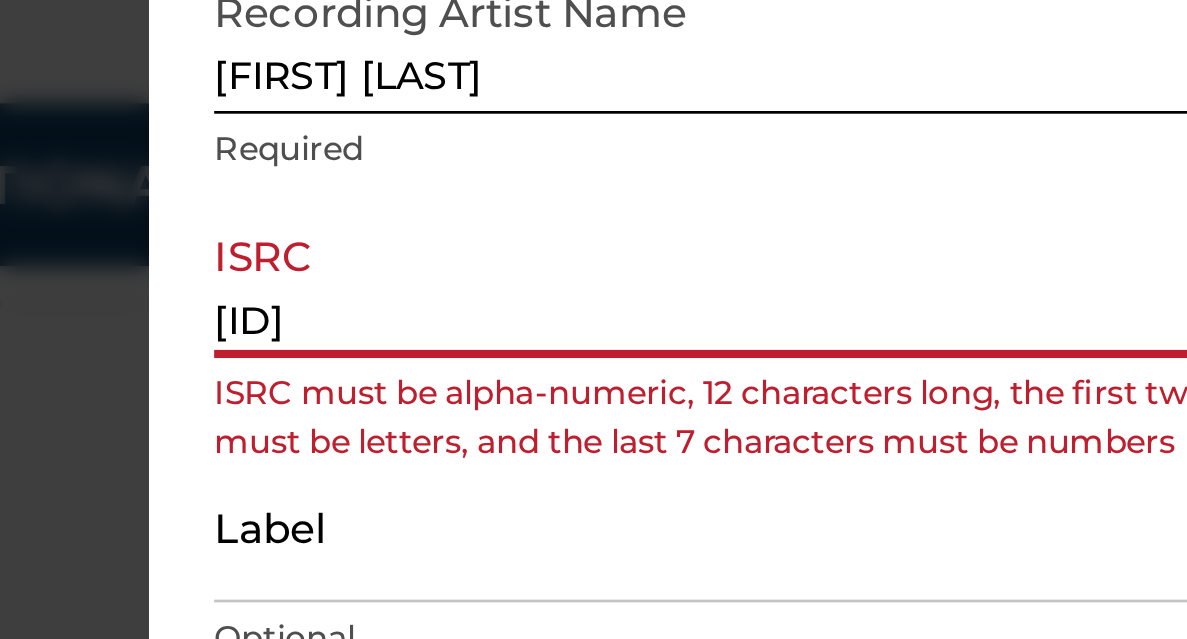 scroll, scrollTop: 32, scrollLeft: 0, axis: vertical 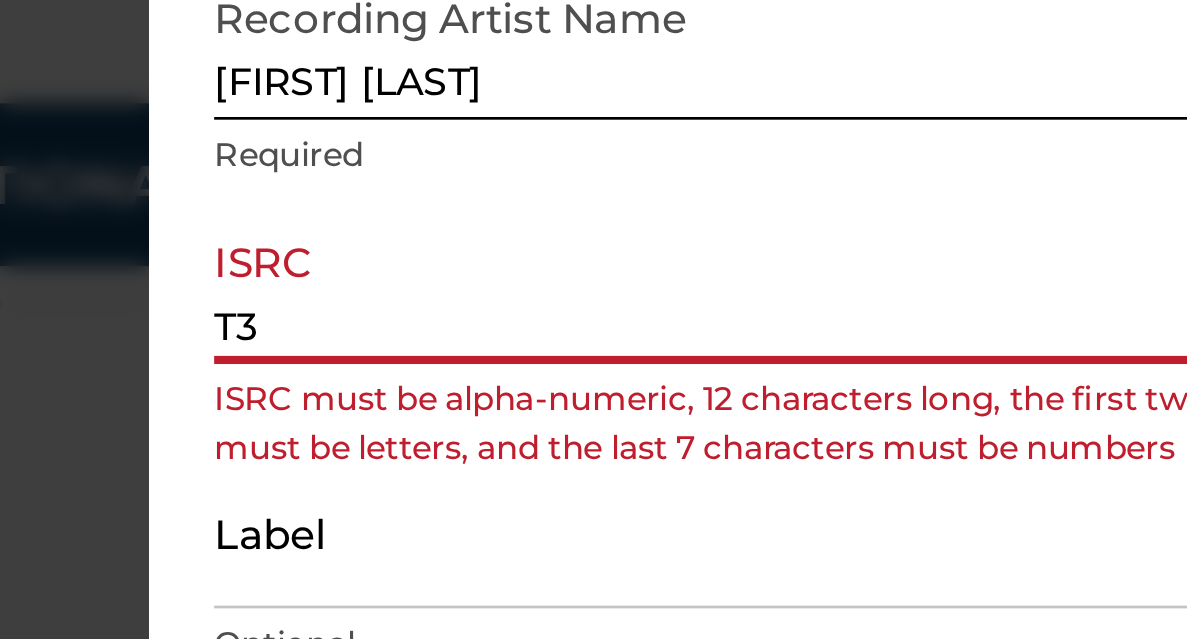 type on "T" 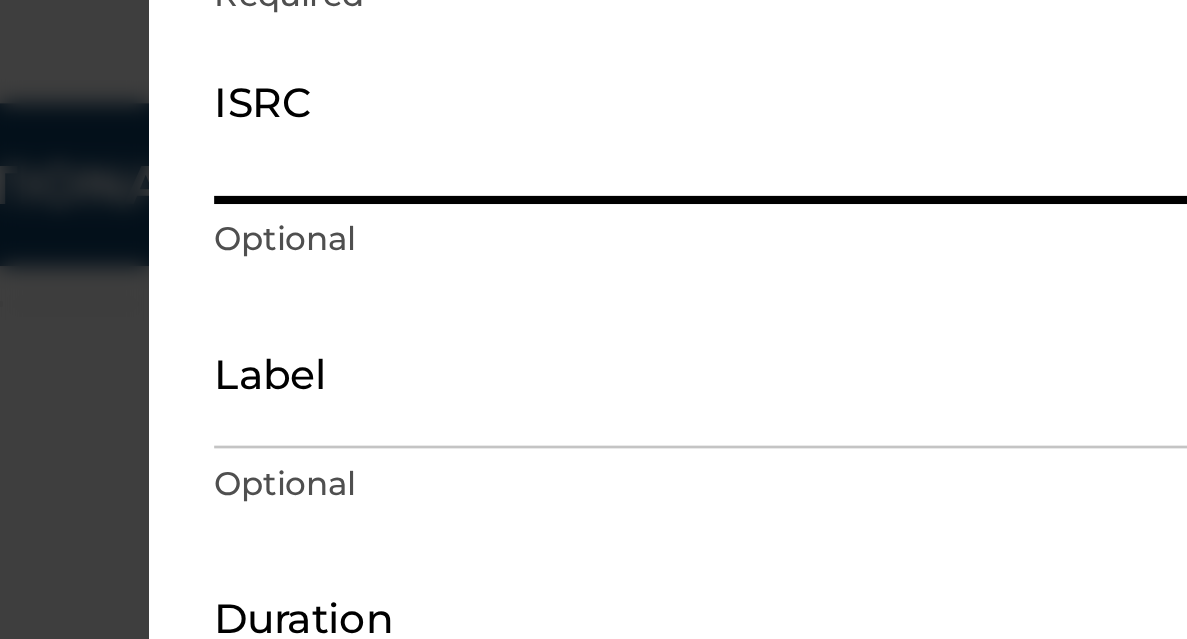 scroll, scrollTop: 92, scrollLeft: 0, axis: vertical 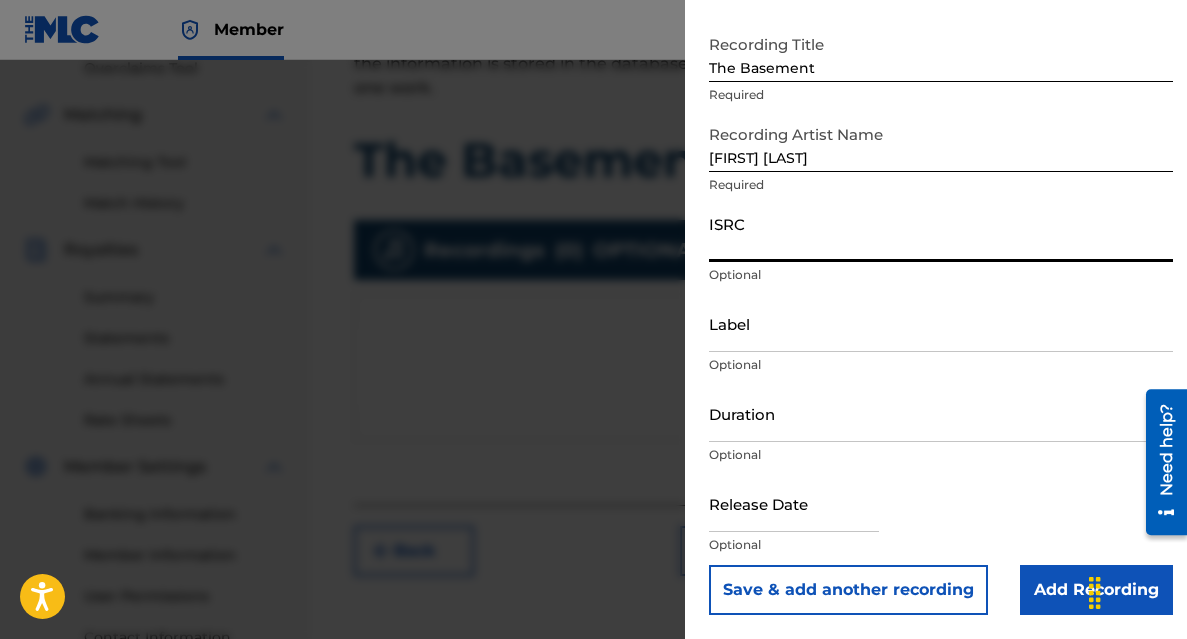 type 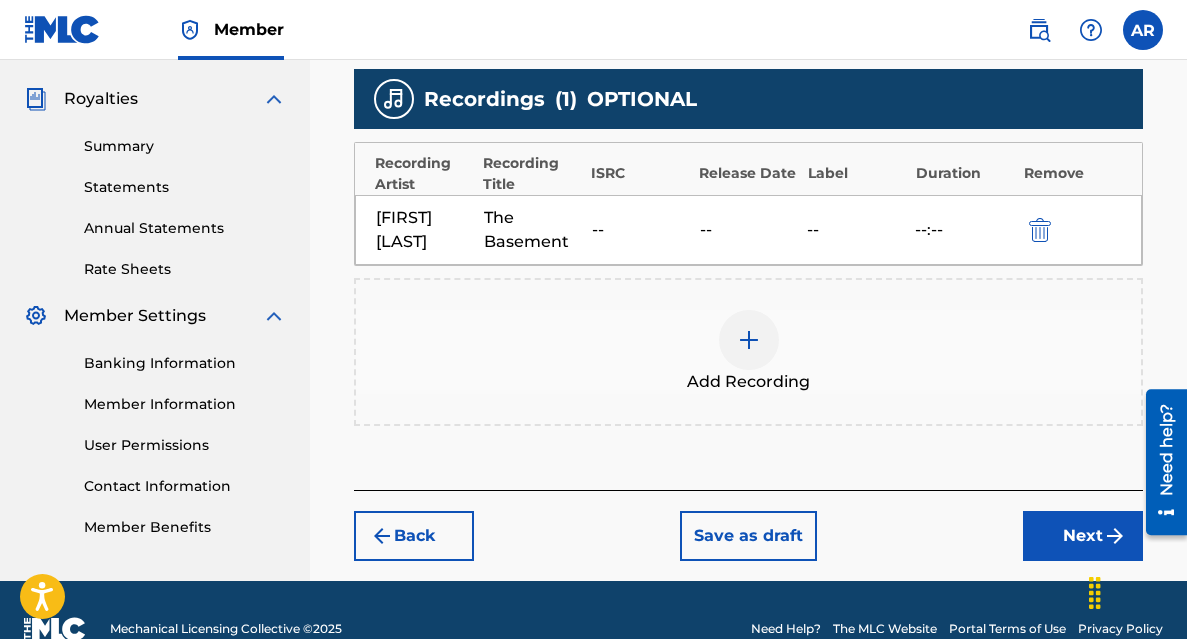 scroll, scrollTop: 620, scrollLeft: 0, axis: vertical 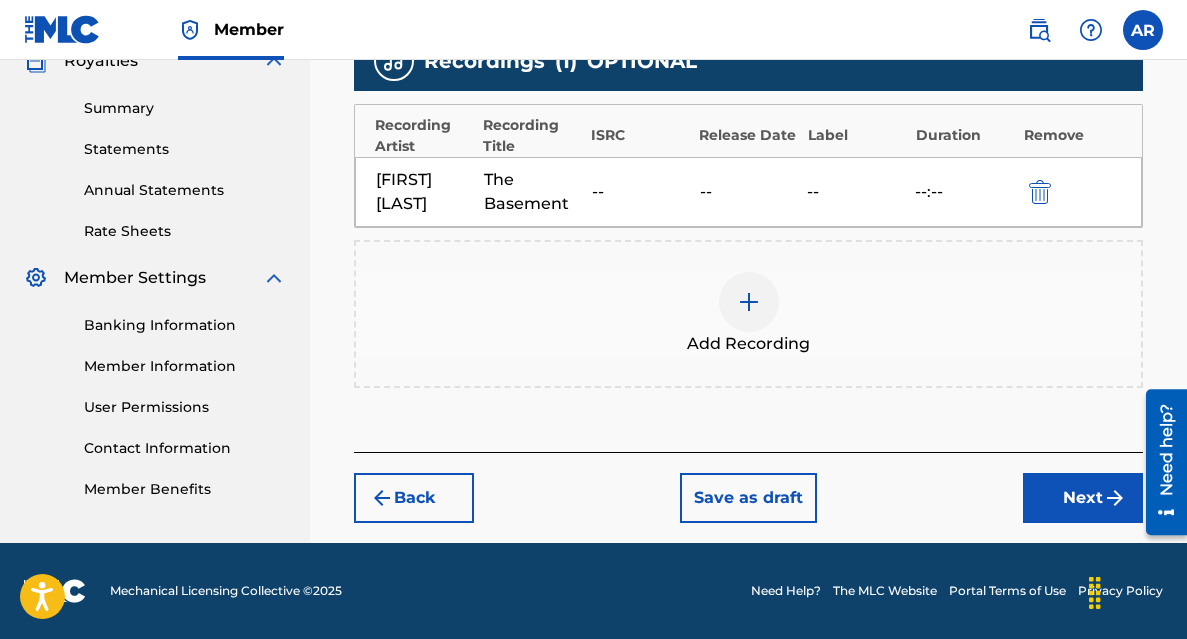 click on "Next" at bounding box center (1083, 498) 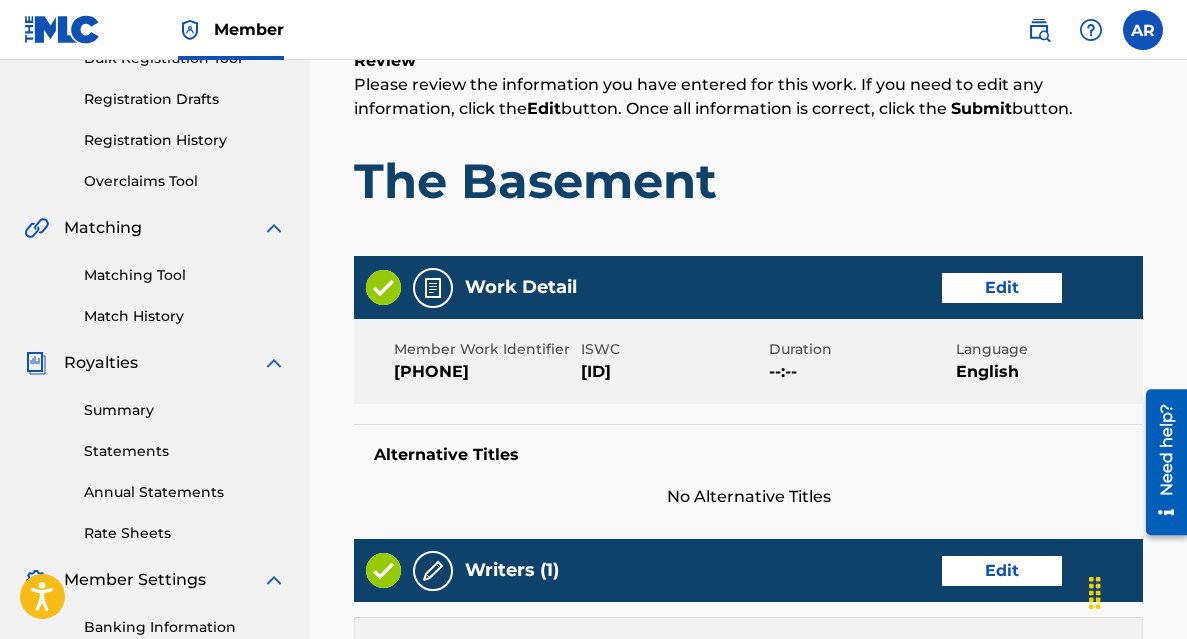 scroll, scrollTop: 334, scrollLeft: 0, axis: vertical 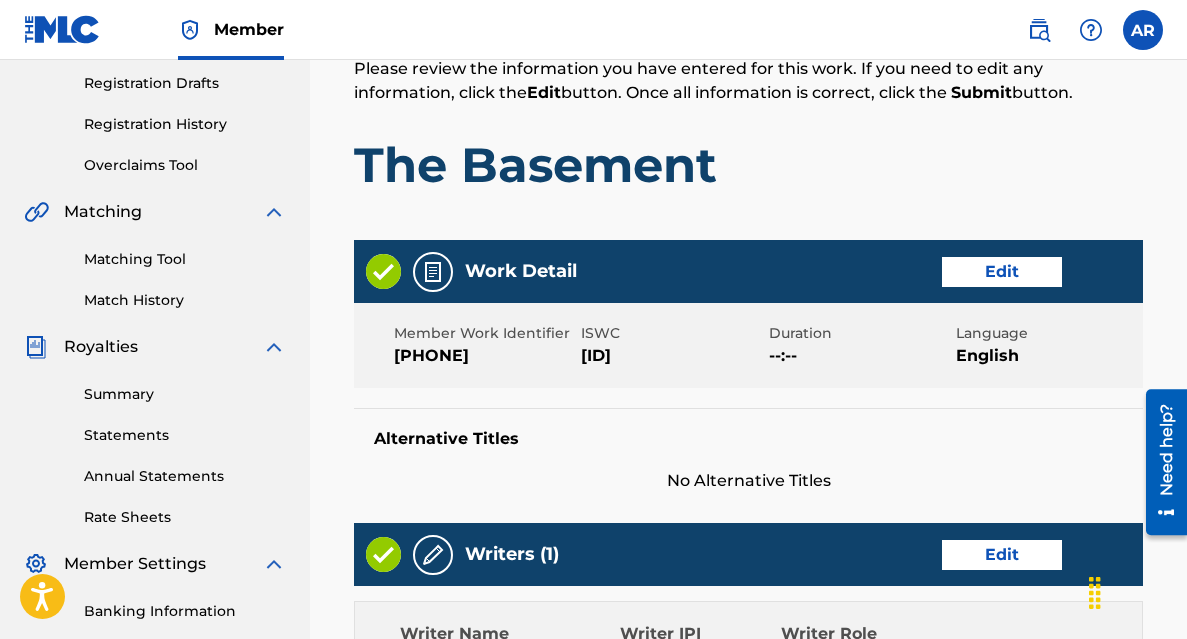 click on "Edit" at bounding box center [1002, 272] 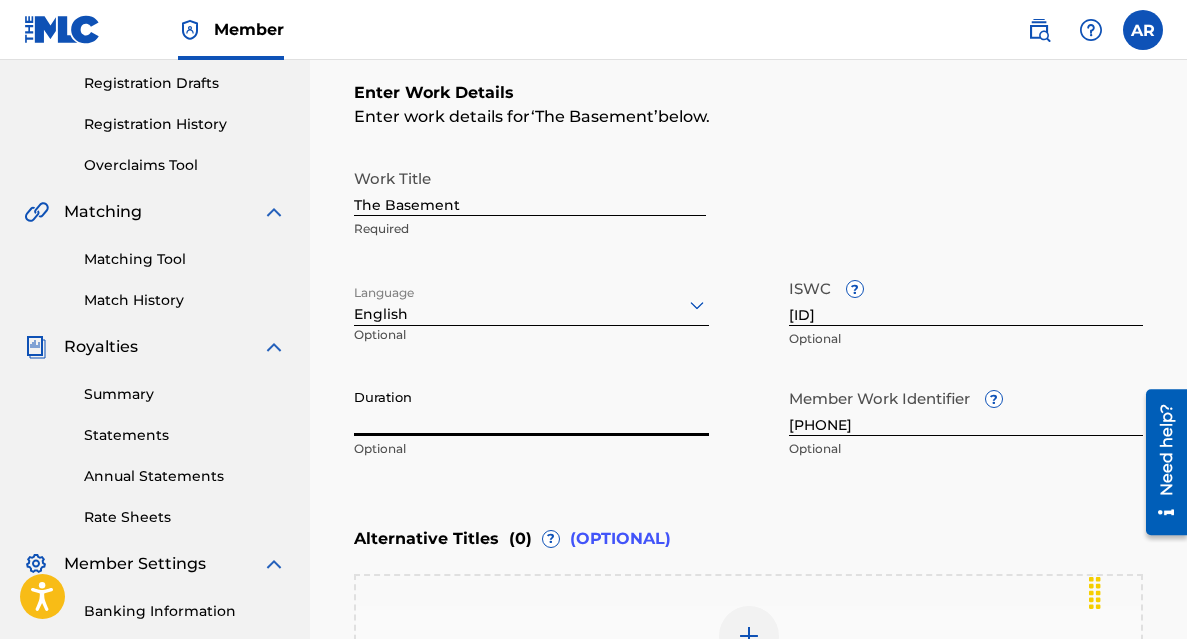 click on "Duration" at bounding box center (531, 407) 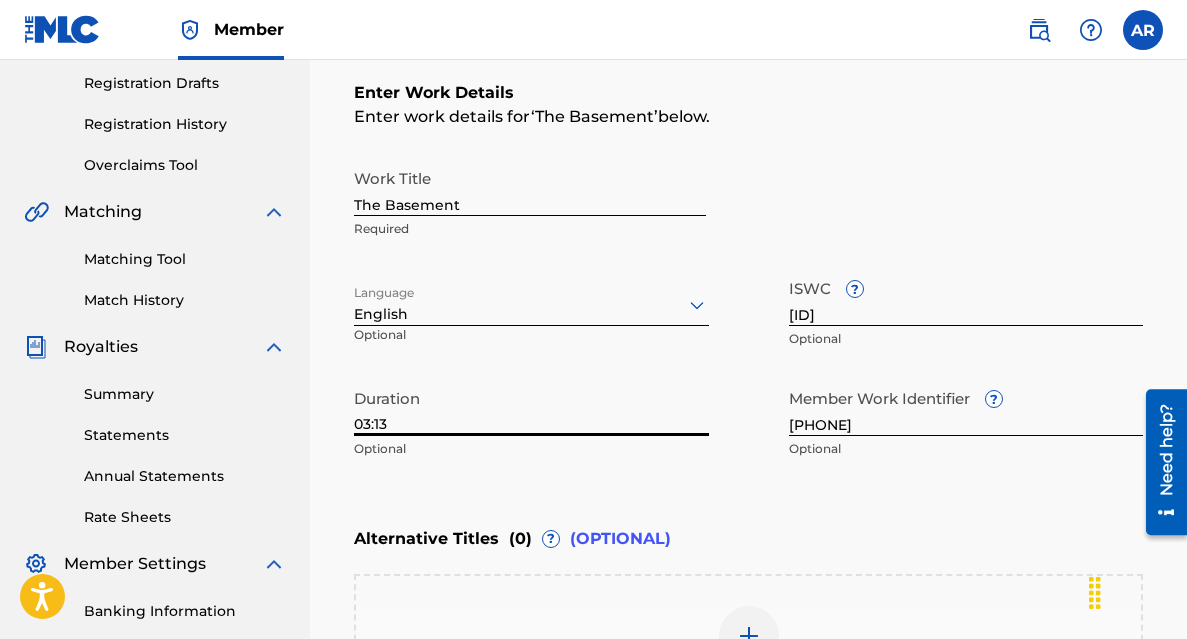 scroll, scrollTop: 653, scrollLeft: 0, axis: vertical 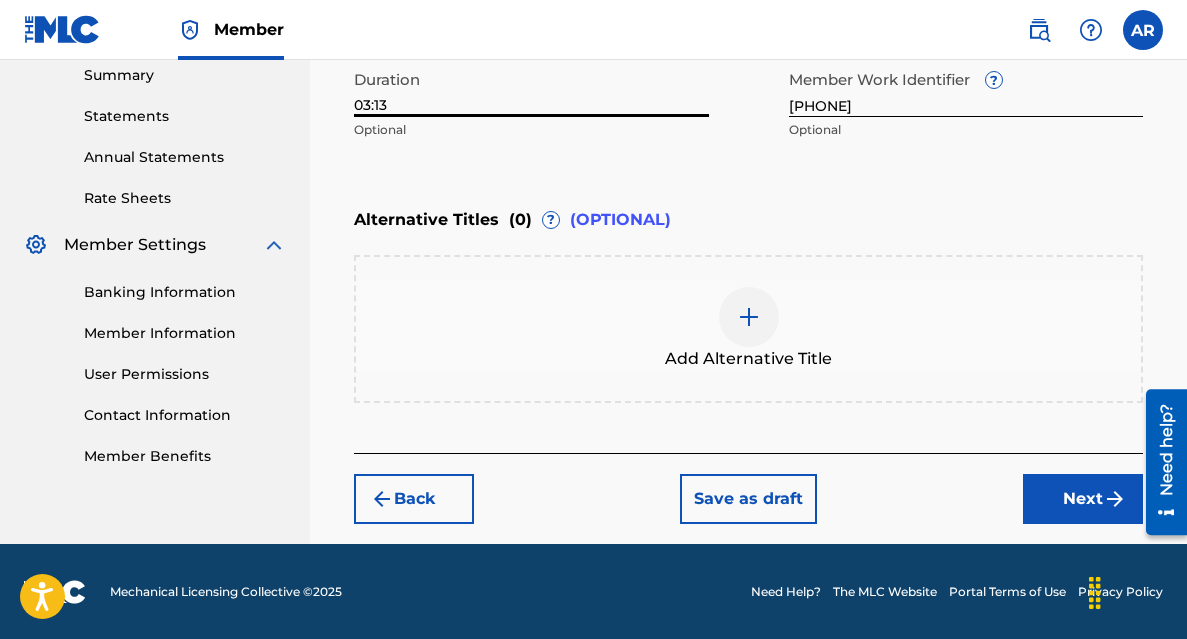 type on "03:13" 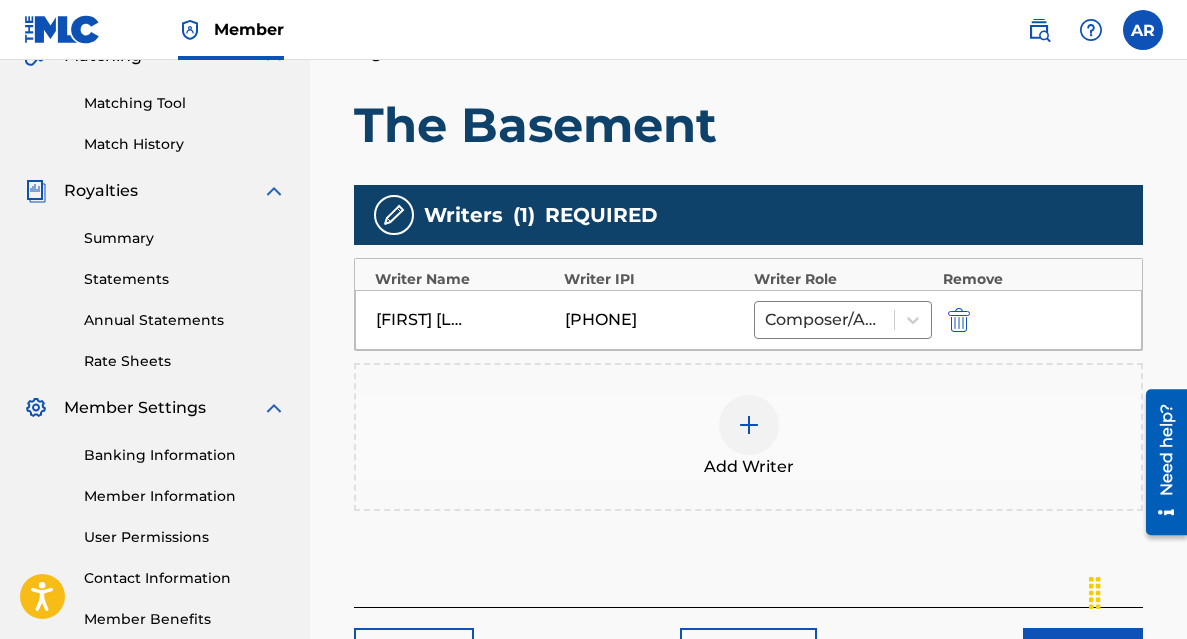 scroll, scrollTop: 645, scrollLeft: 0, axis: vertical 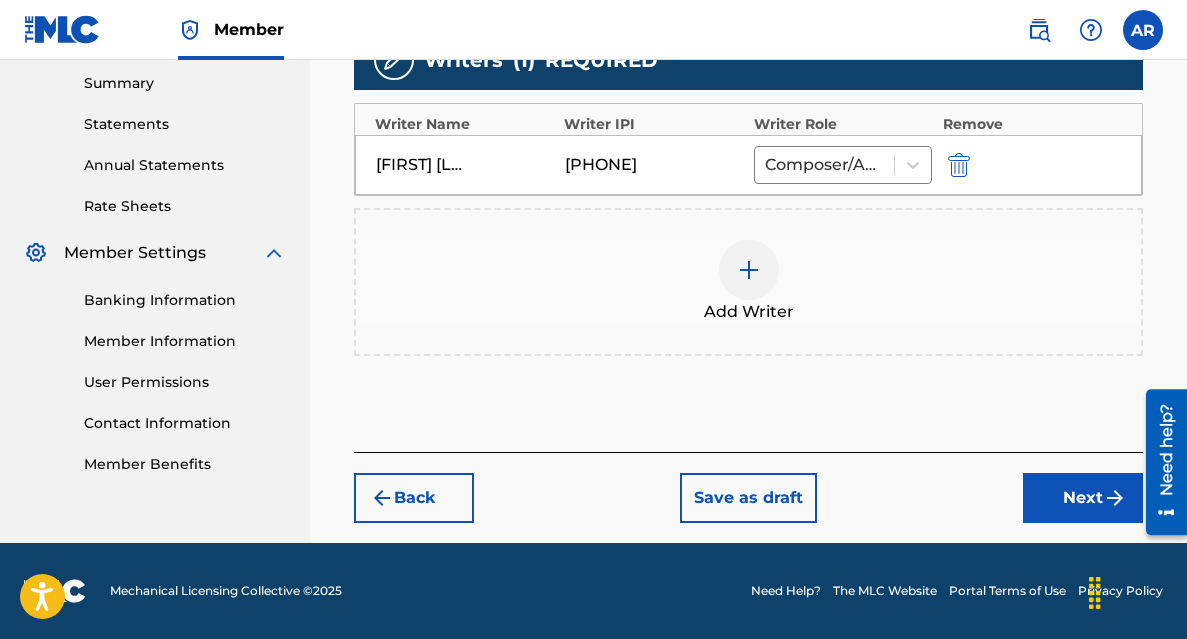 click on "Next" at bounding box center (1083, 498) 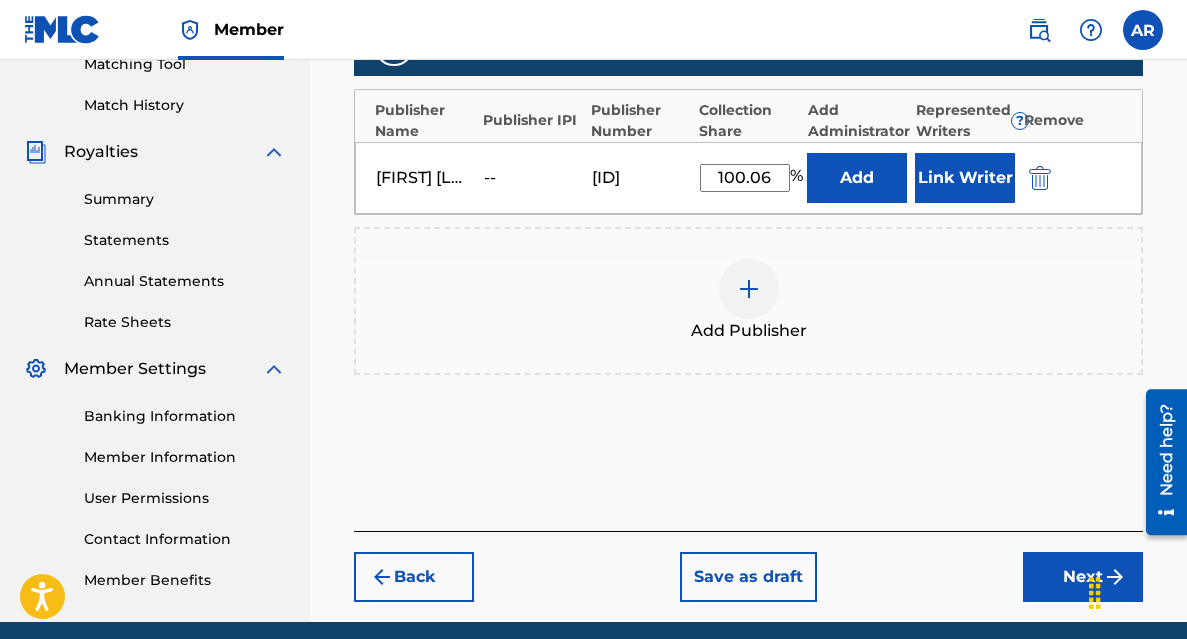 scroll, scrollTop: 557, scrollLeft: 0, axis: vertical 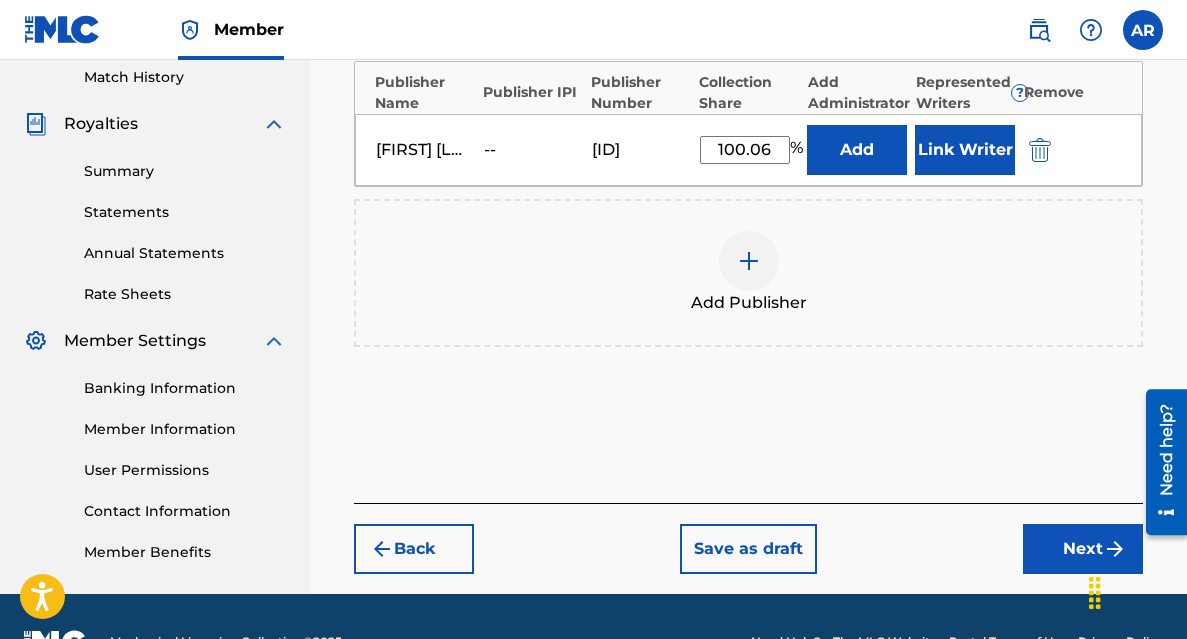 click on "Next" at bounding box center (1083, 549) 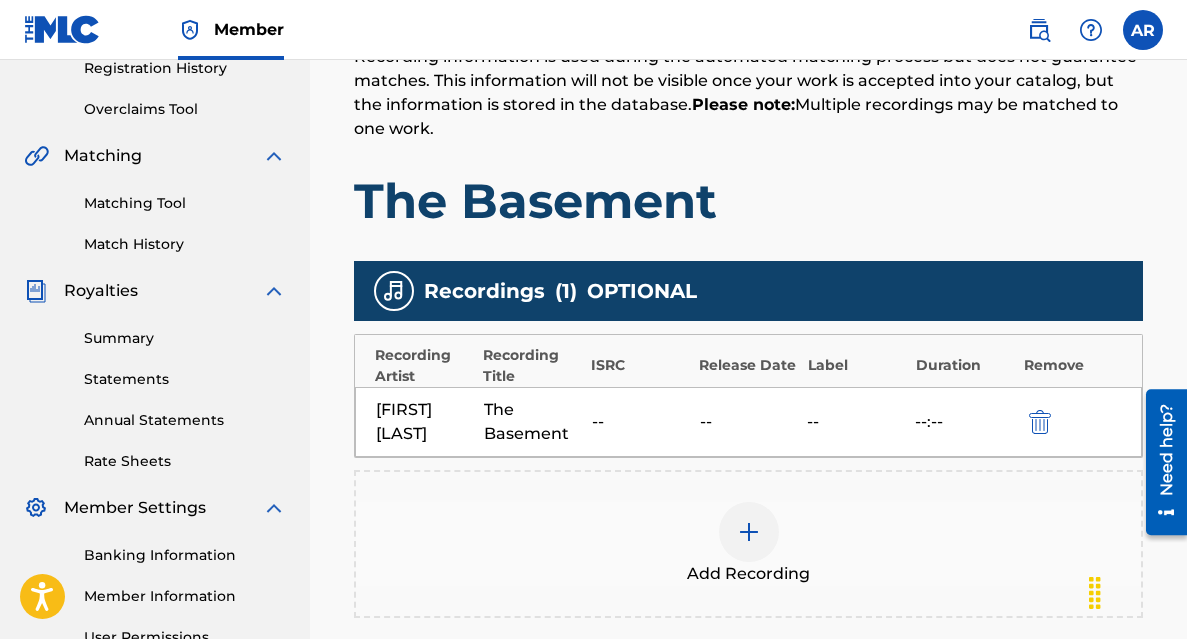 scroll, scrollTop: 391, scrollLeft: 0, axis: vertical 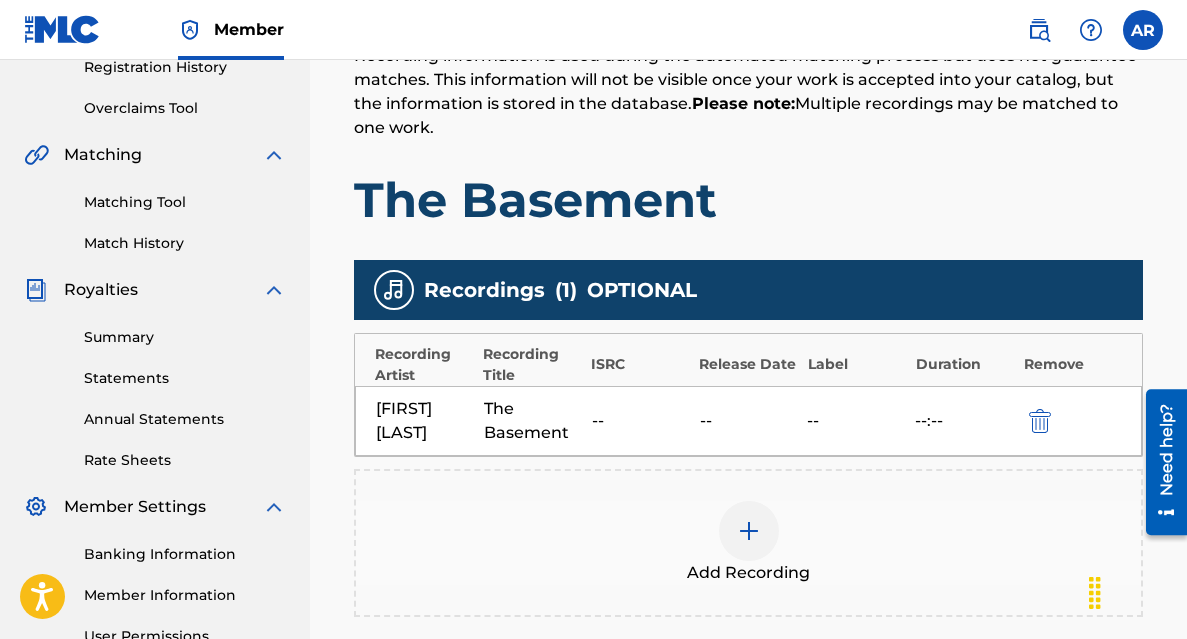 click on "--:--" at bounding box center [964, 421] 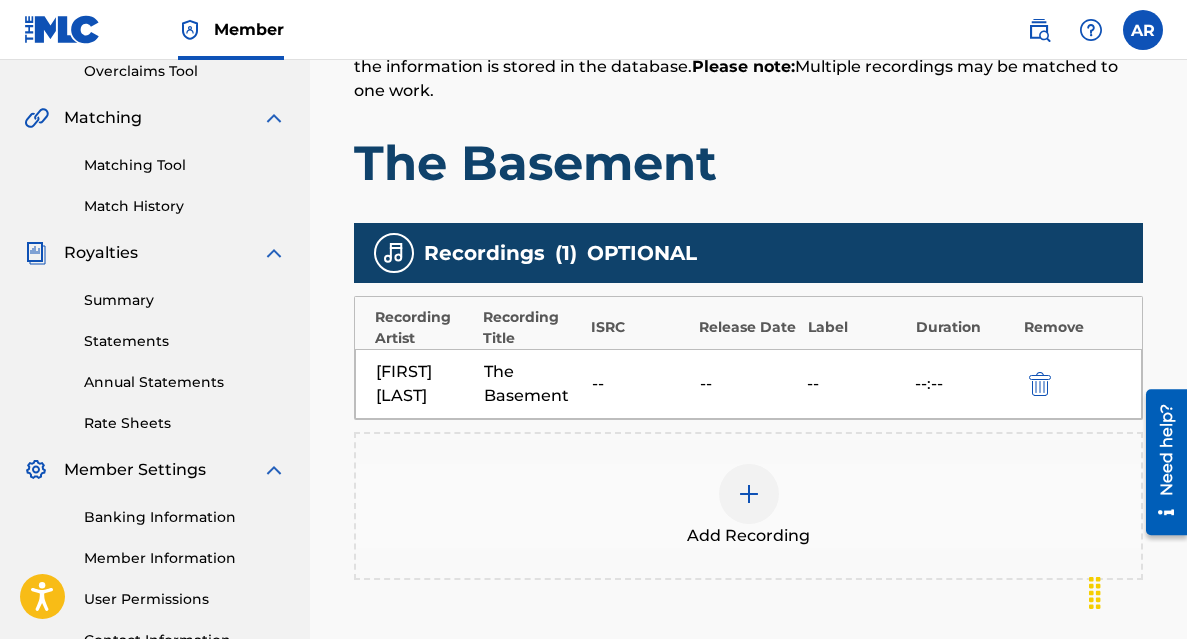 scroll, scrollTop: 382, scrollLeft: 0, axis: vertical 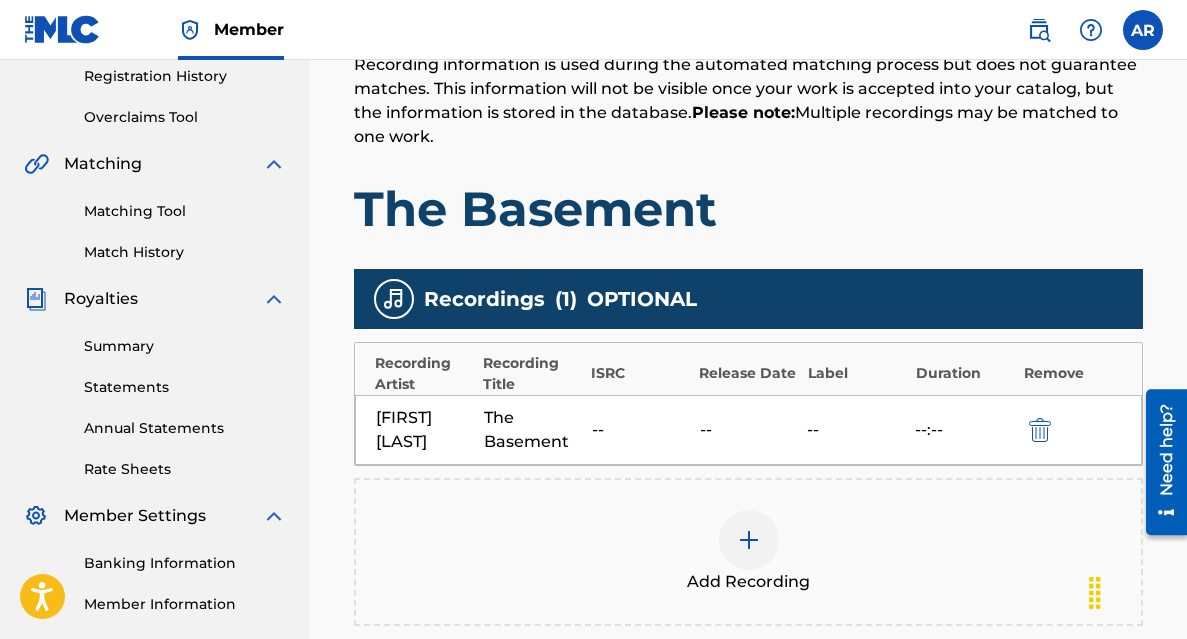click on "--:--" at bounding box center (964, 430) 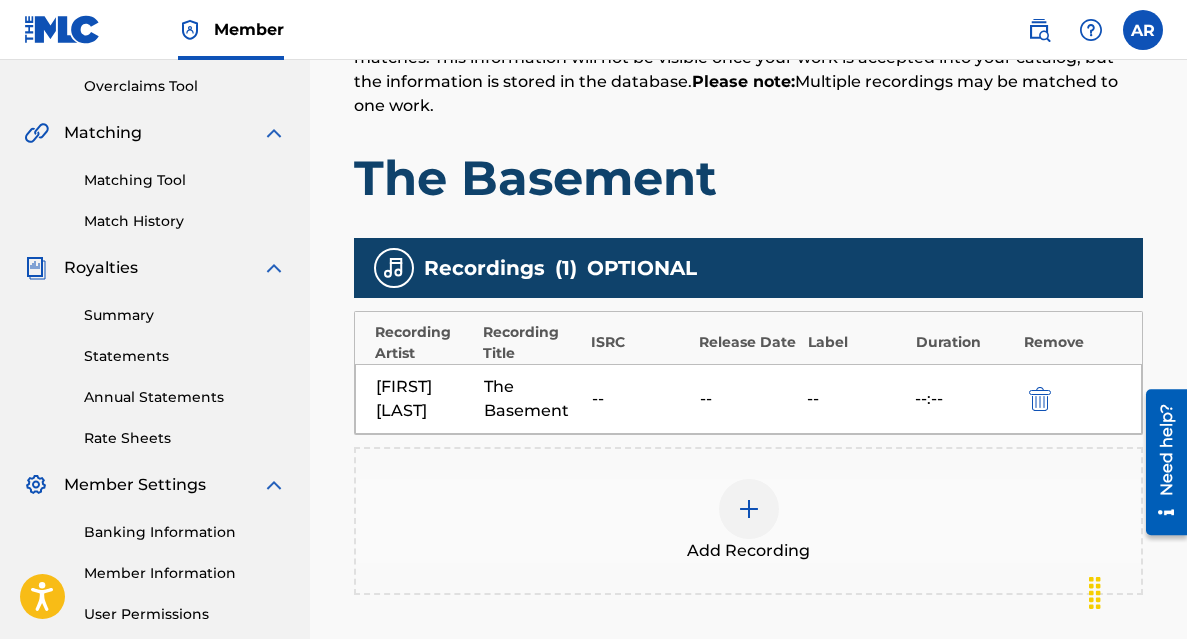 scroll, scrollTop: 412, scrollLeft: 0, axis: vertical 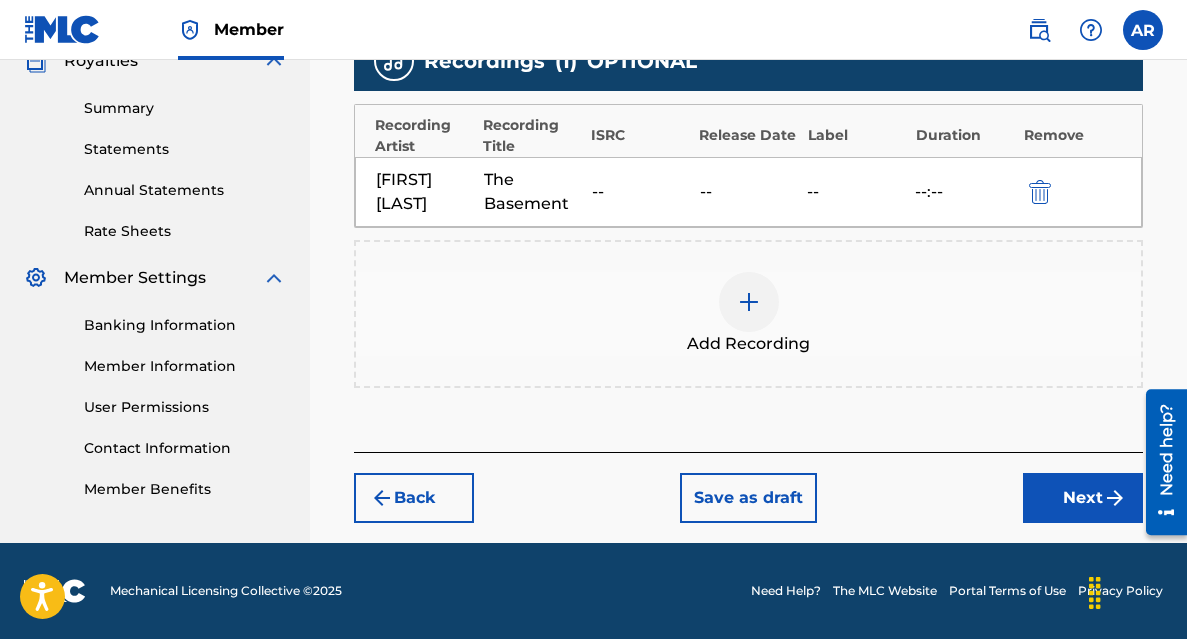 click on "Next" at bounding box center [1083, 498] 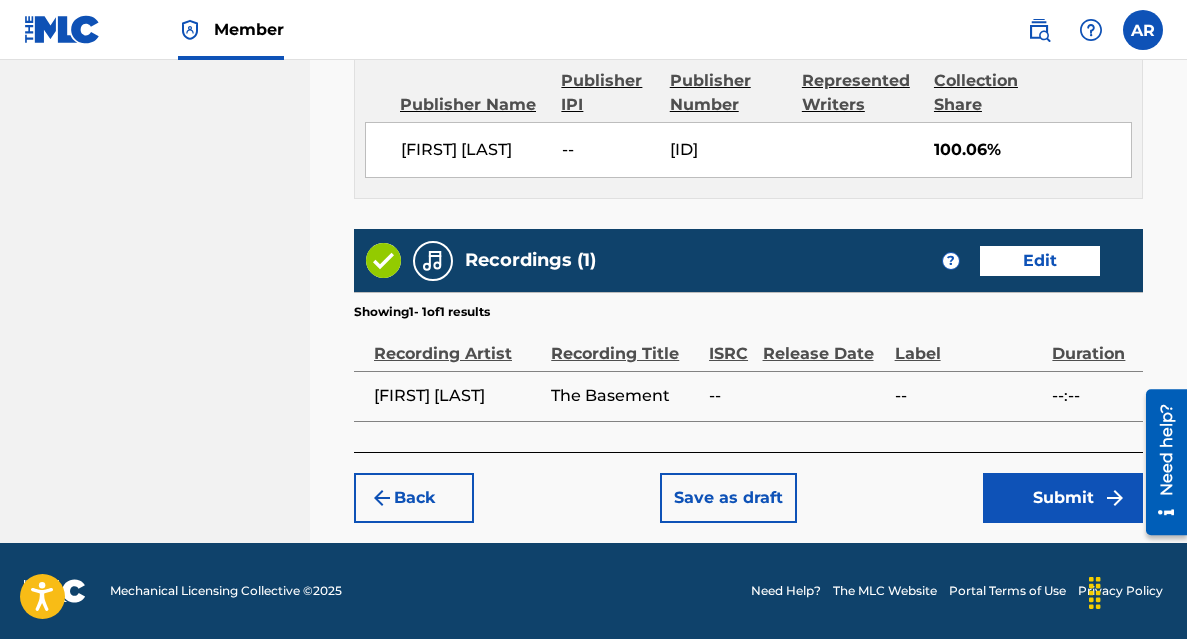 scroll, scrollTop: 1147, scrollLeft: 0, axis: vertical 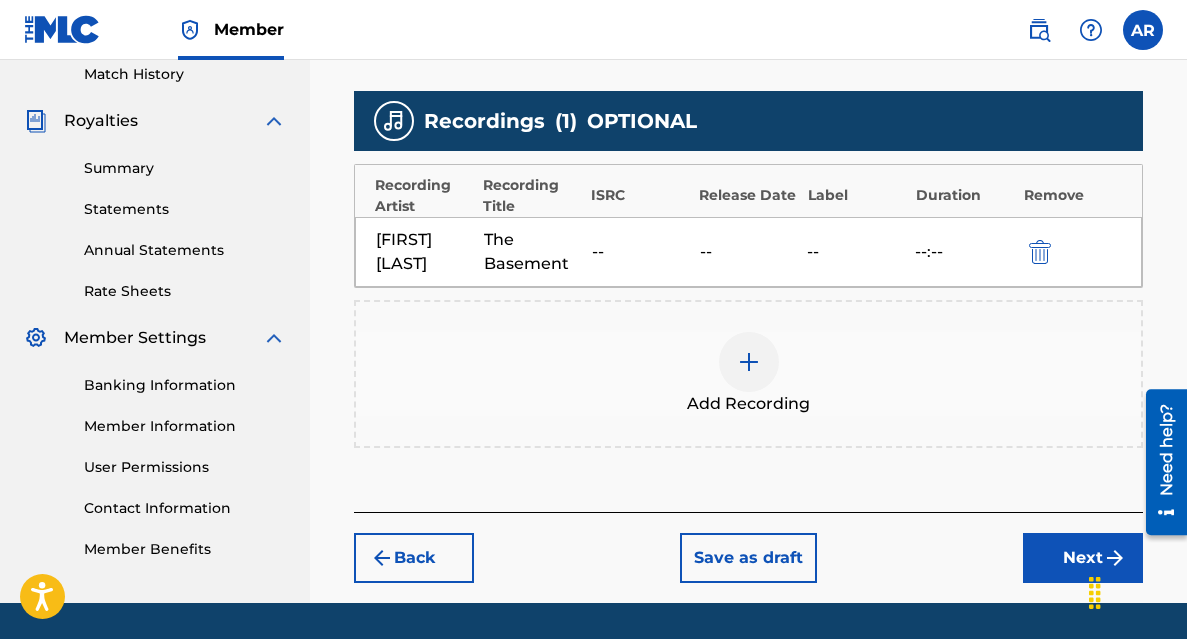 click on "--:--" at bounding box center [964, 252] 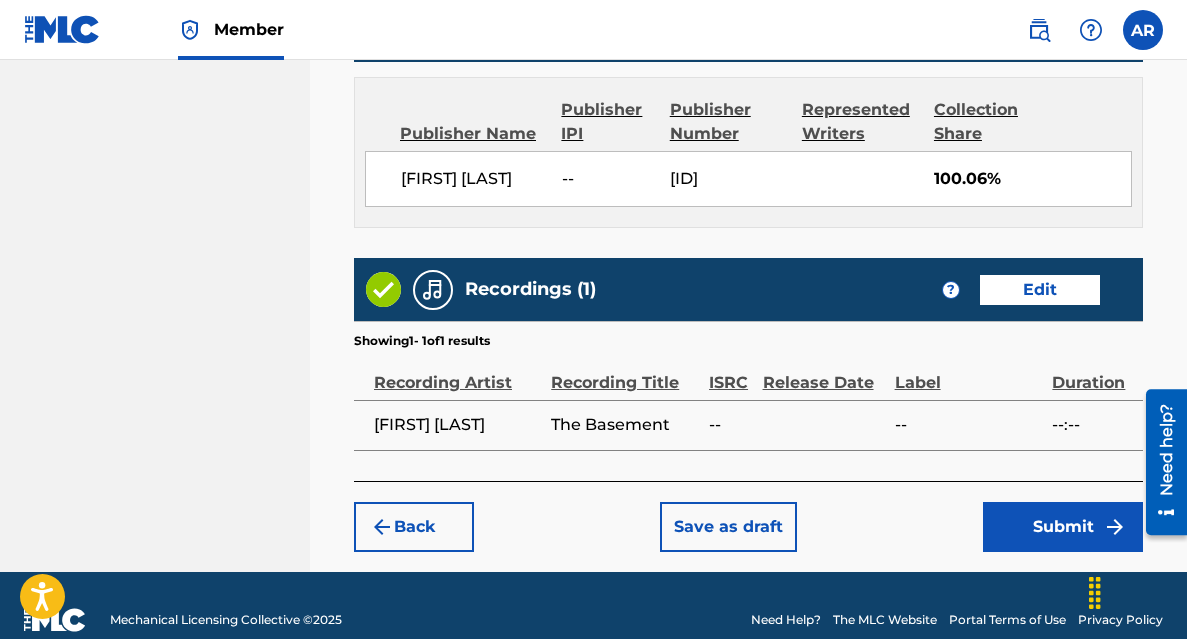 scroll, scrollTop: 1147, scrollLeft: 0, axis: vertical 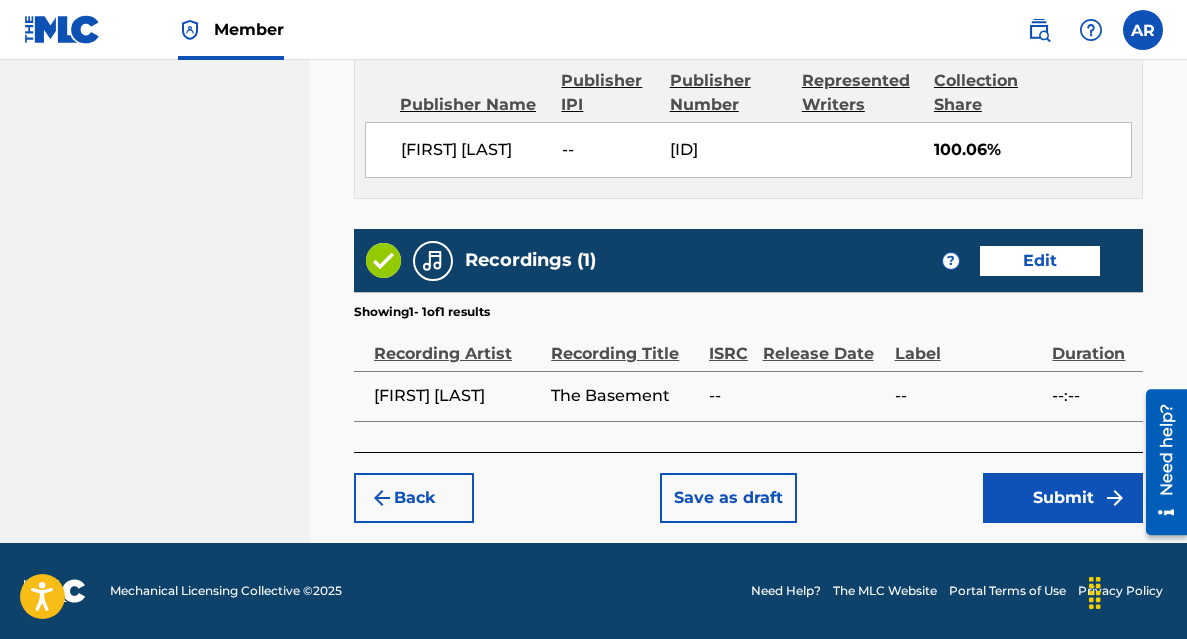 click on "Submit" at bounding box center (1063, 498) 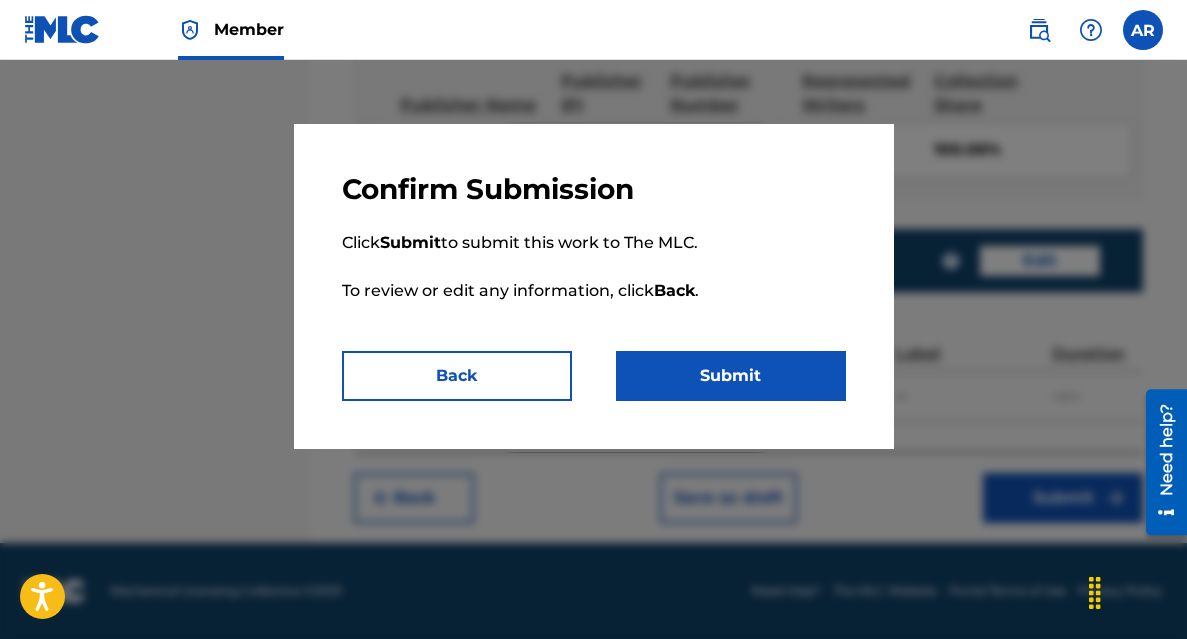 click on "Submit" at bounding box center [731, 376] 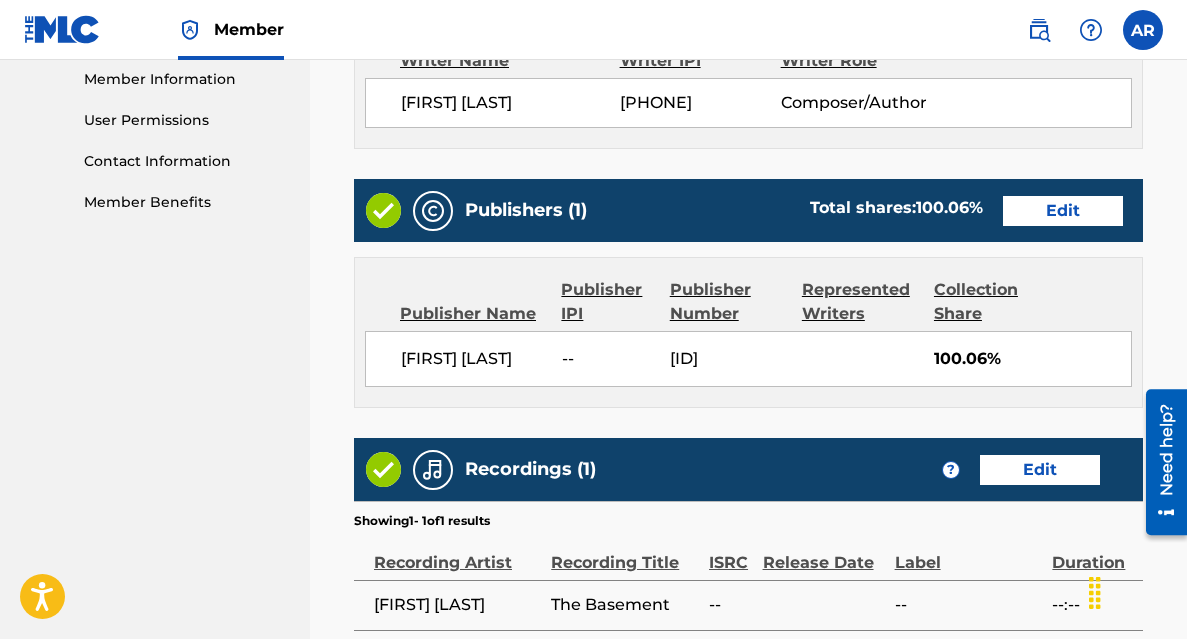 scroll, scrollTop: 845, scrollLeft: 0, axis: vertical 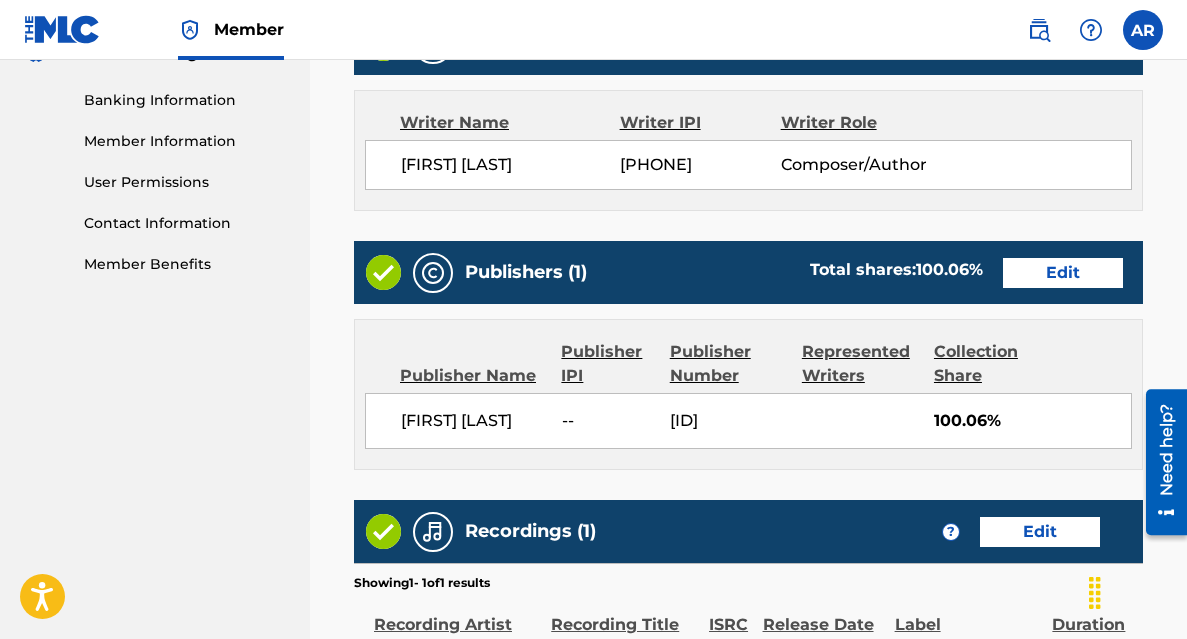click on "Edit" at bounding box center (1063, 273) 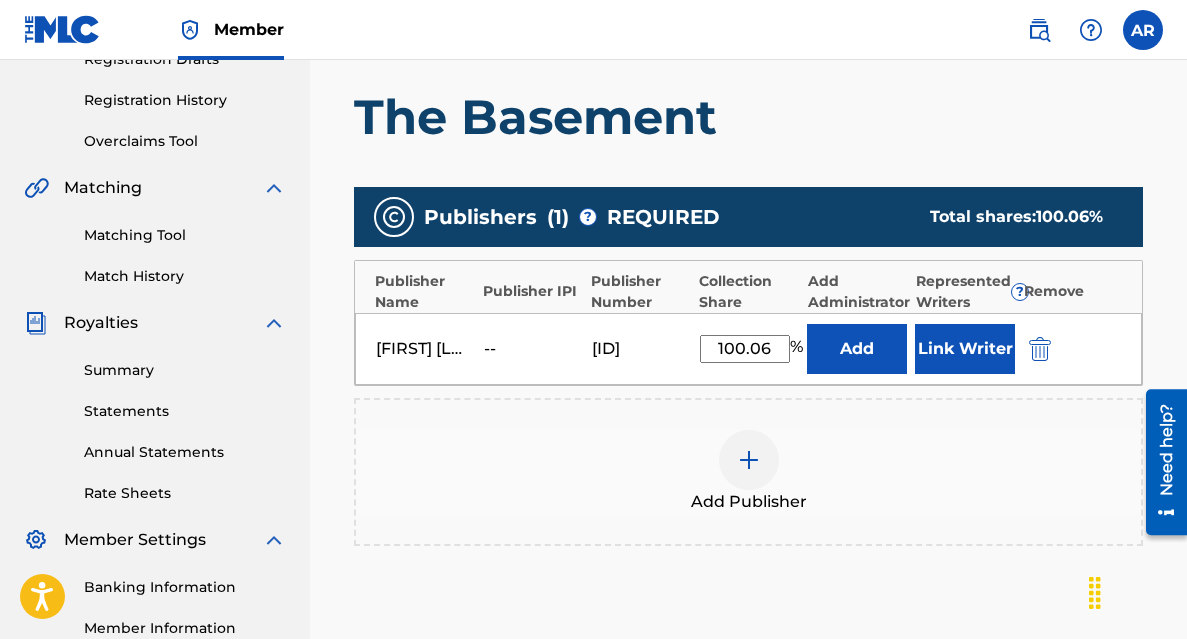 scroll, scrollTop: 341, scrollLeft: 0, axis: vertical 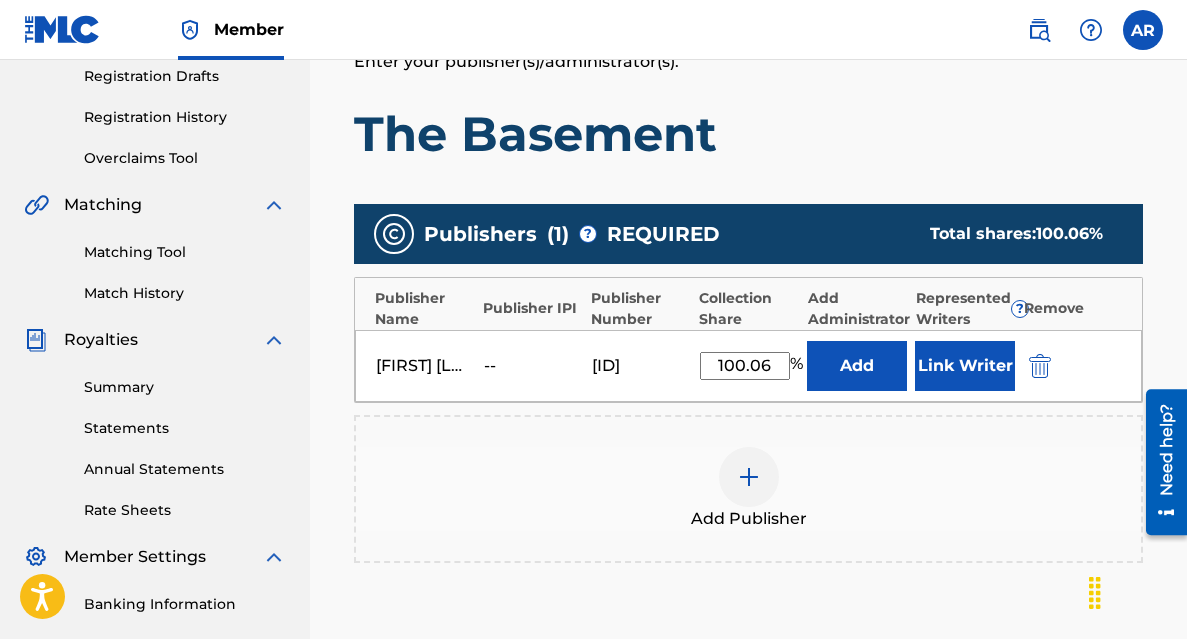 click at bounding box center (1040, 366) 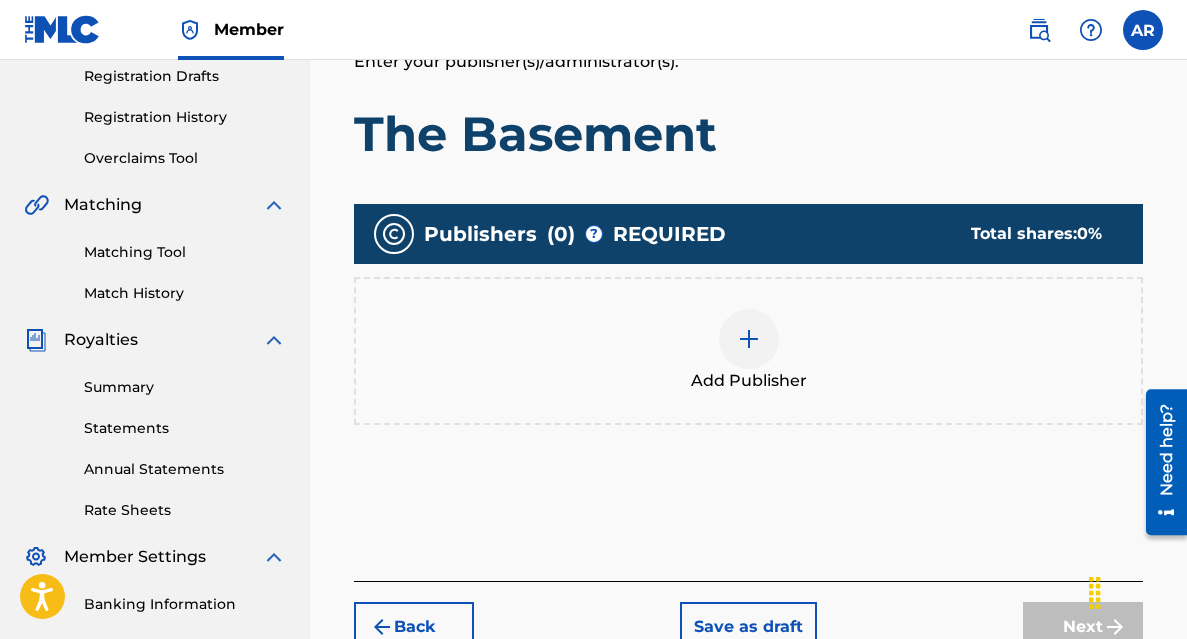 click at bounding box center (749, 339) 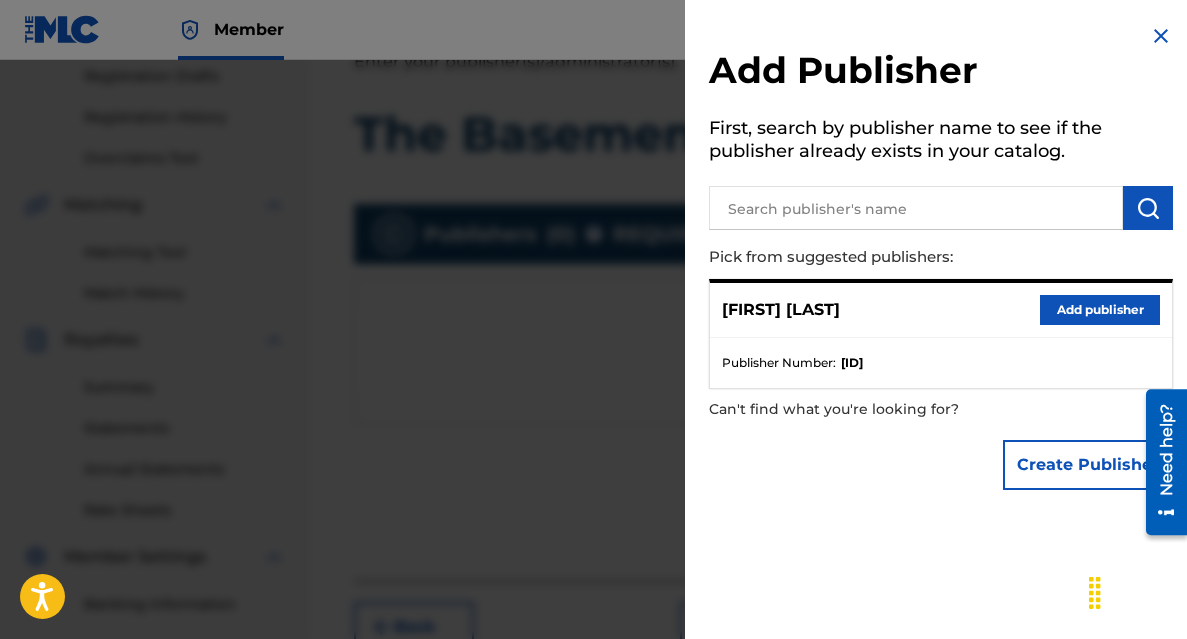 click at bounding box center (916, 208) 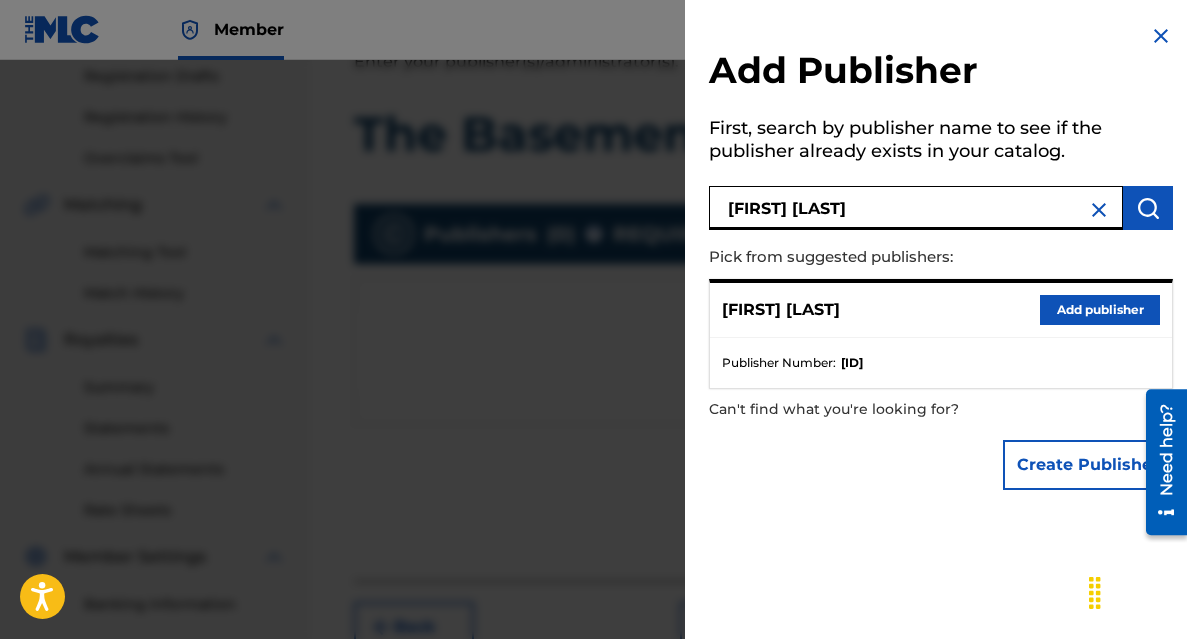 type on "[FIRST] [LAST]" 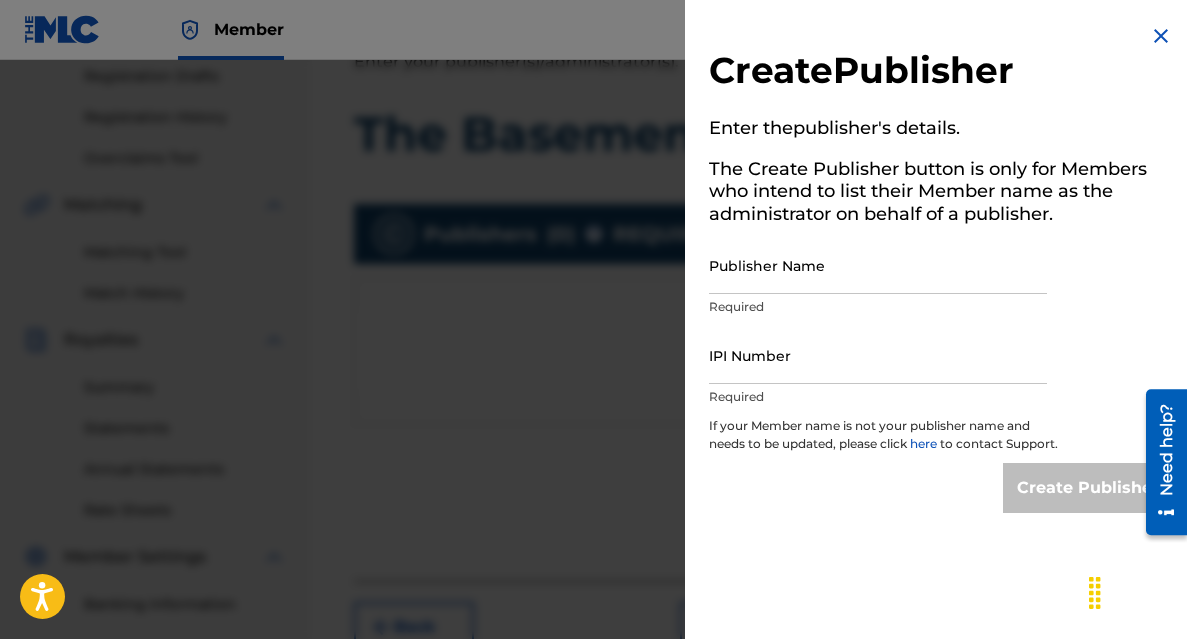 click on "Publisher Name" at bounding box center (878, 265) 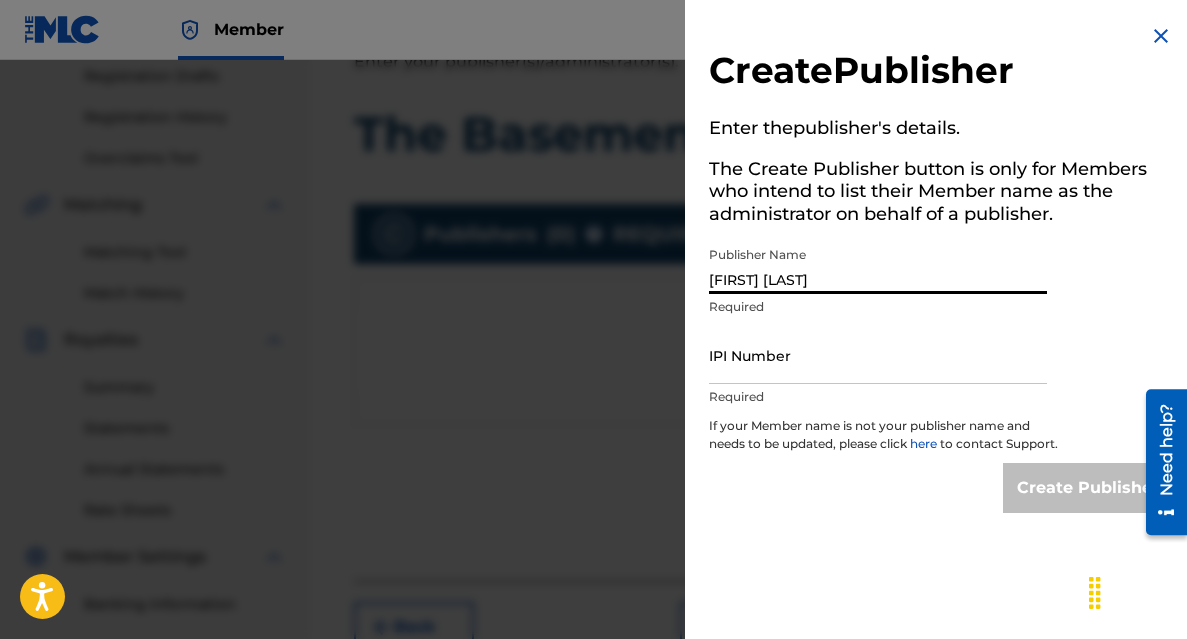 type on "[FIRST] [LAST]" 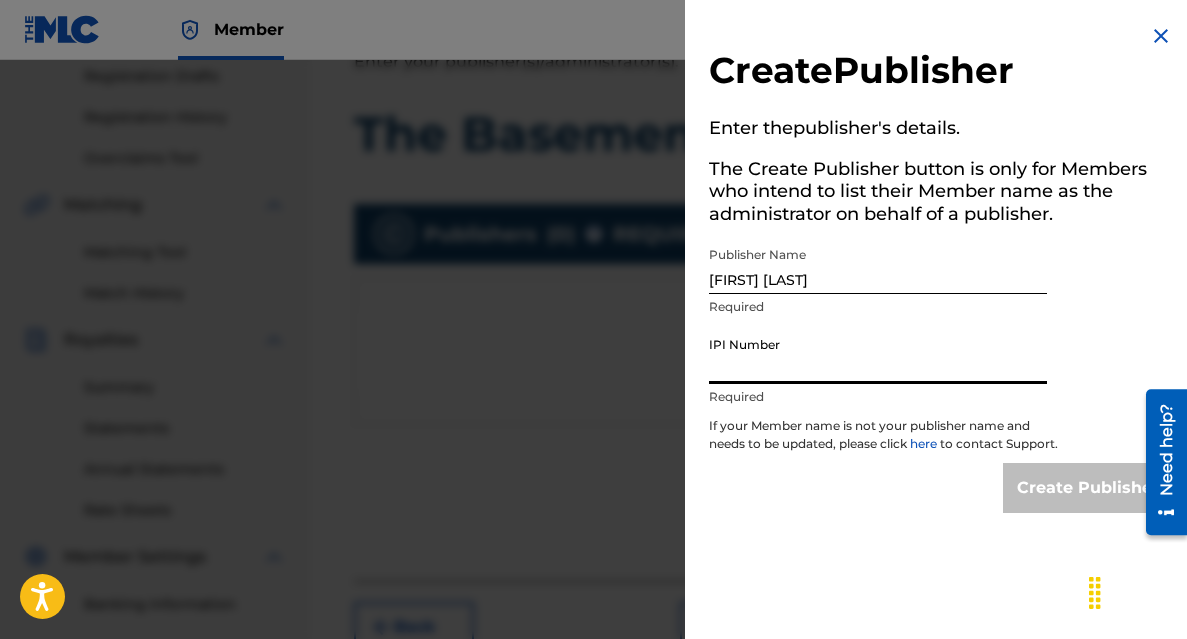 paste on "[PHONE]" 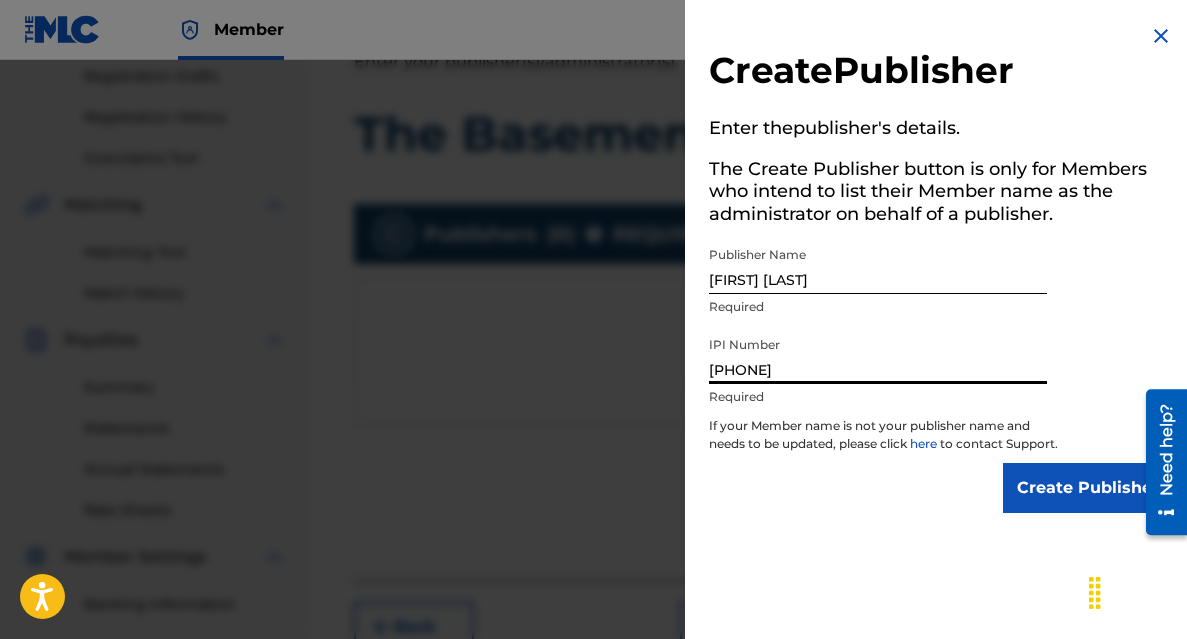 type on "[PHONE]" 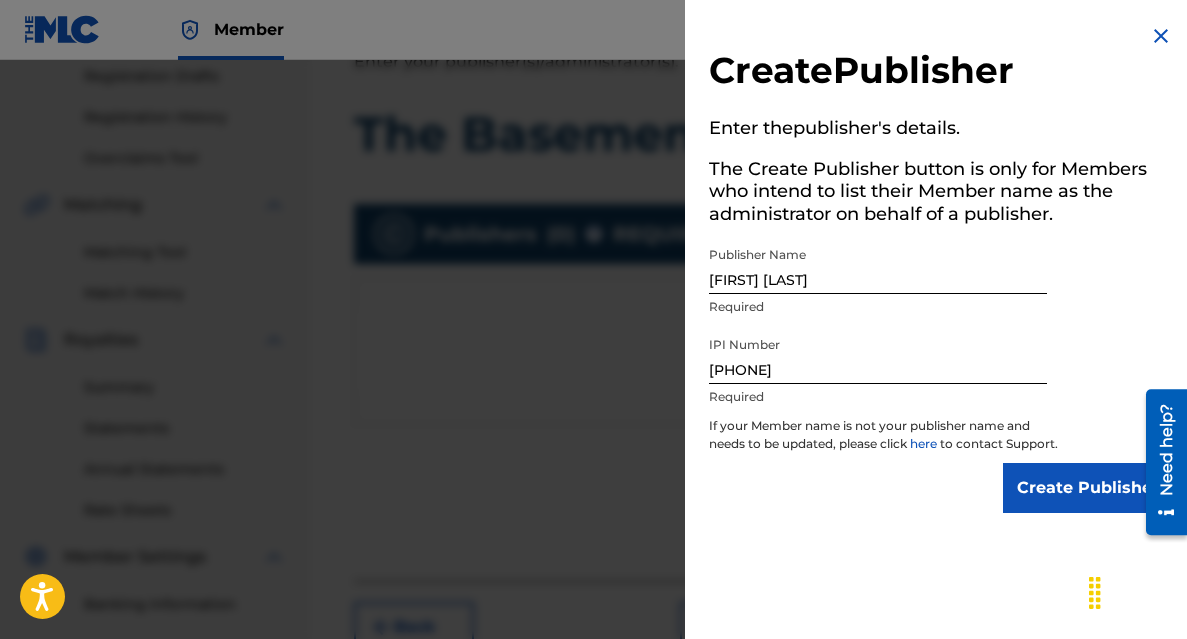 click on "Create Publisher" at bounding box center (1088, 488) 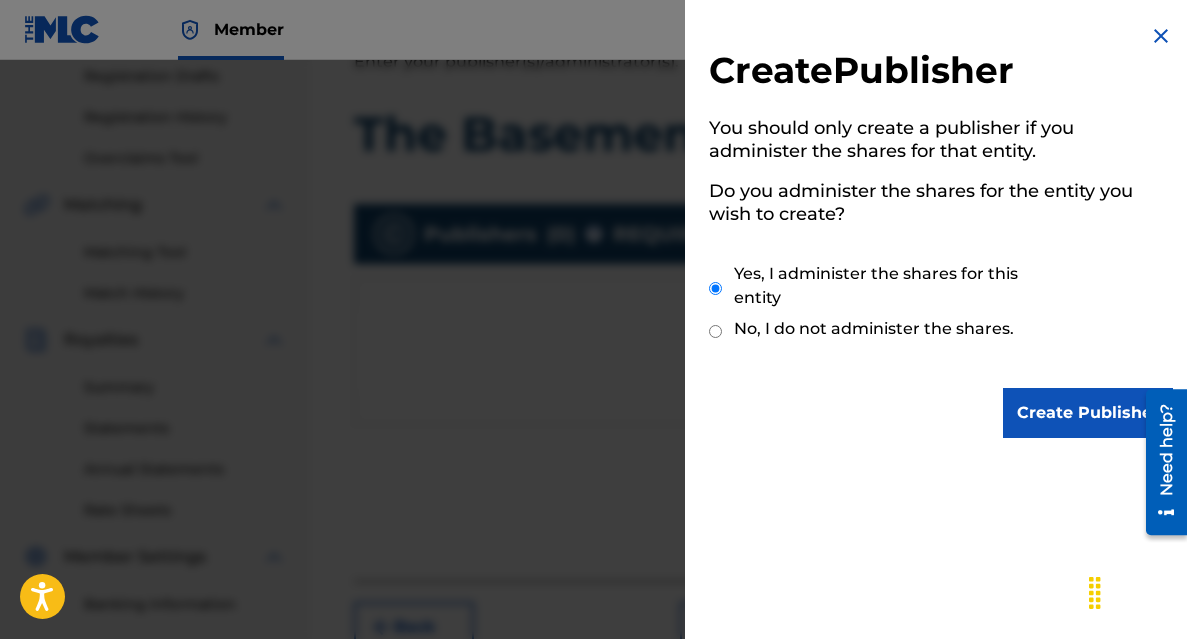 click on "Create Publisher" at bounding box center (1088, 413) 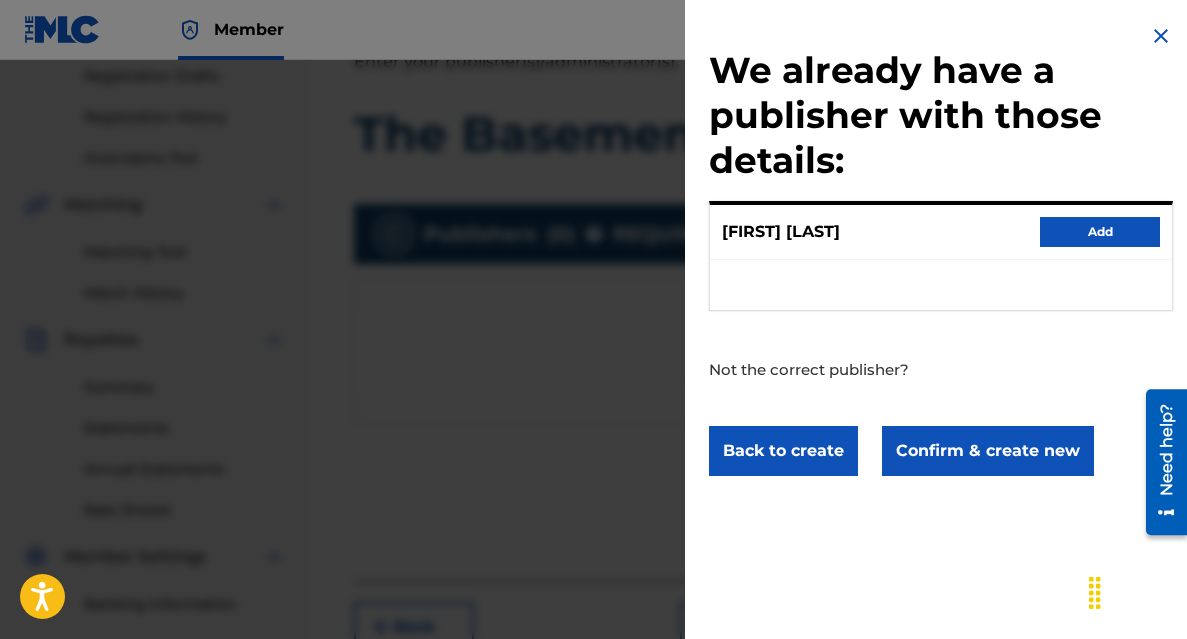 click on "Confirm & create new" at bounding box center [988, 451] 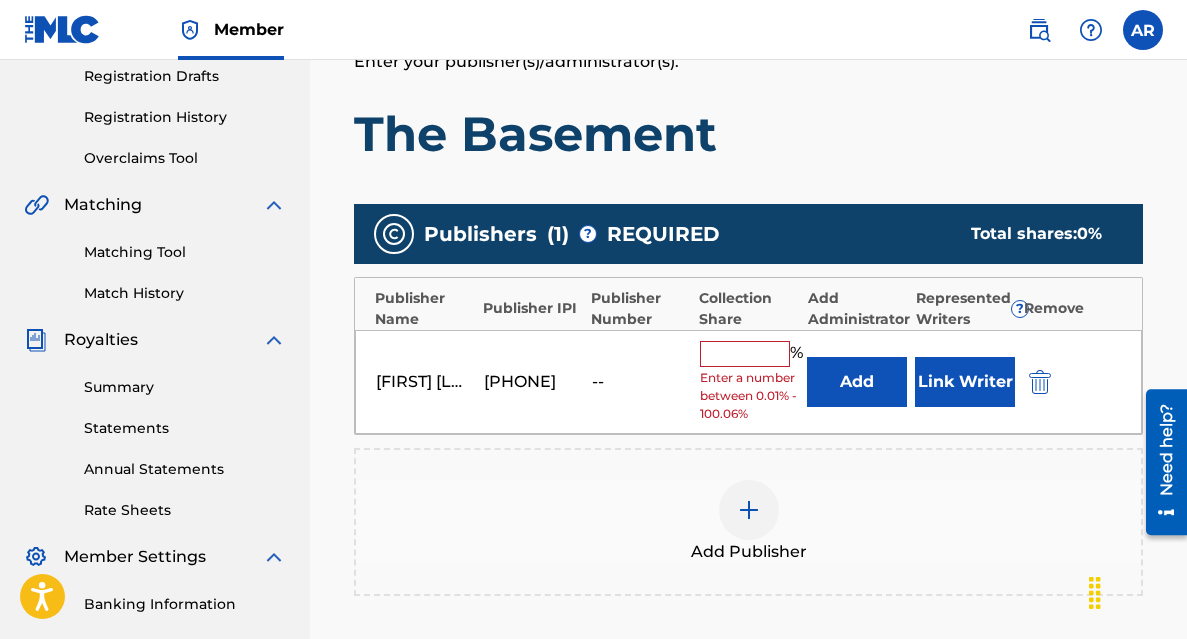 click at bounding box center [745, 354] 